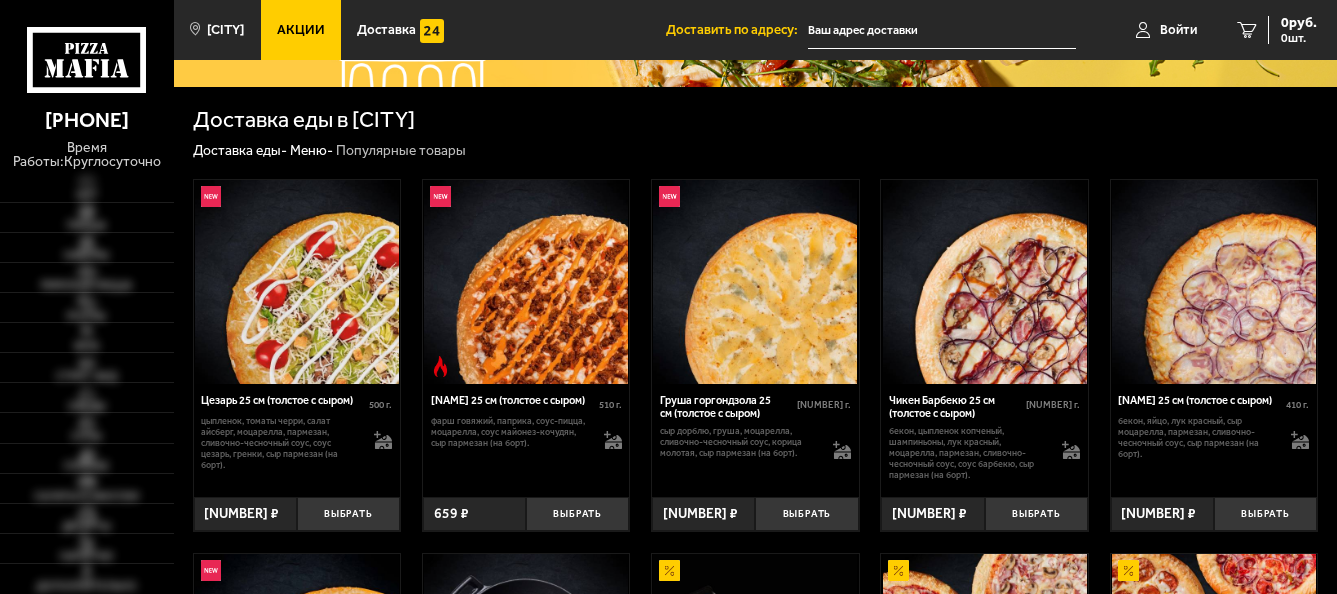 scroll, scrollTop: 400, scrollLeft: 0, axis: vertical 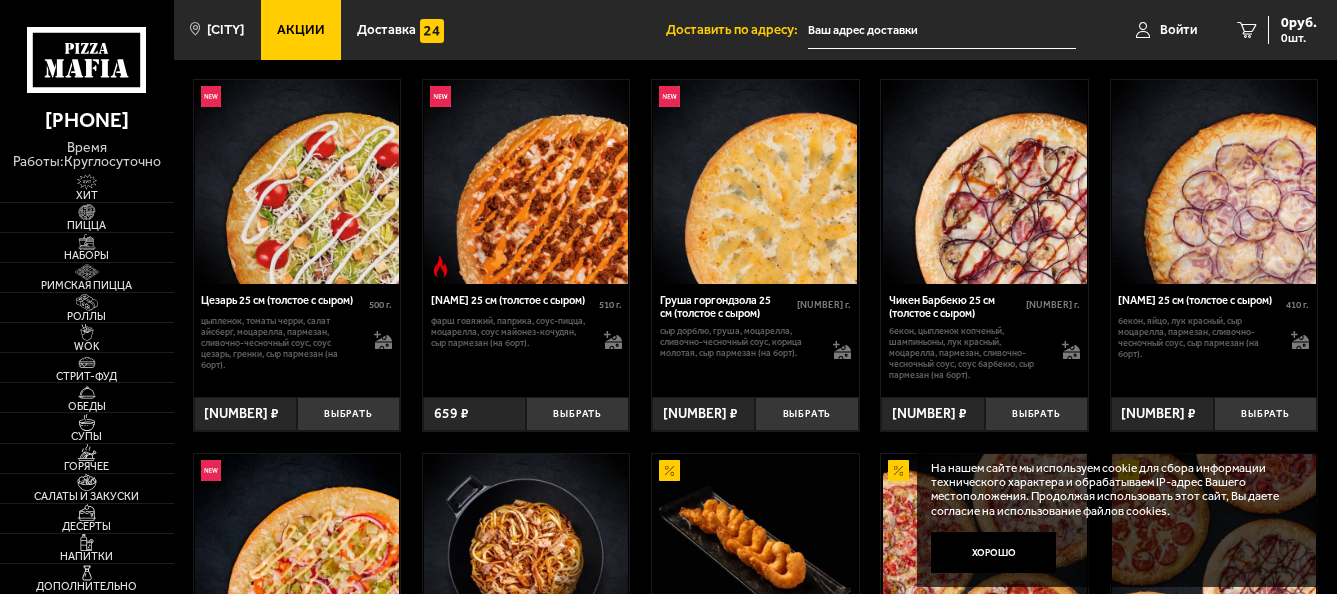 click at bounding box center (297, 182) 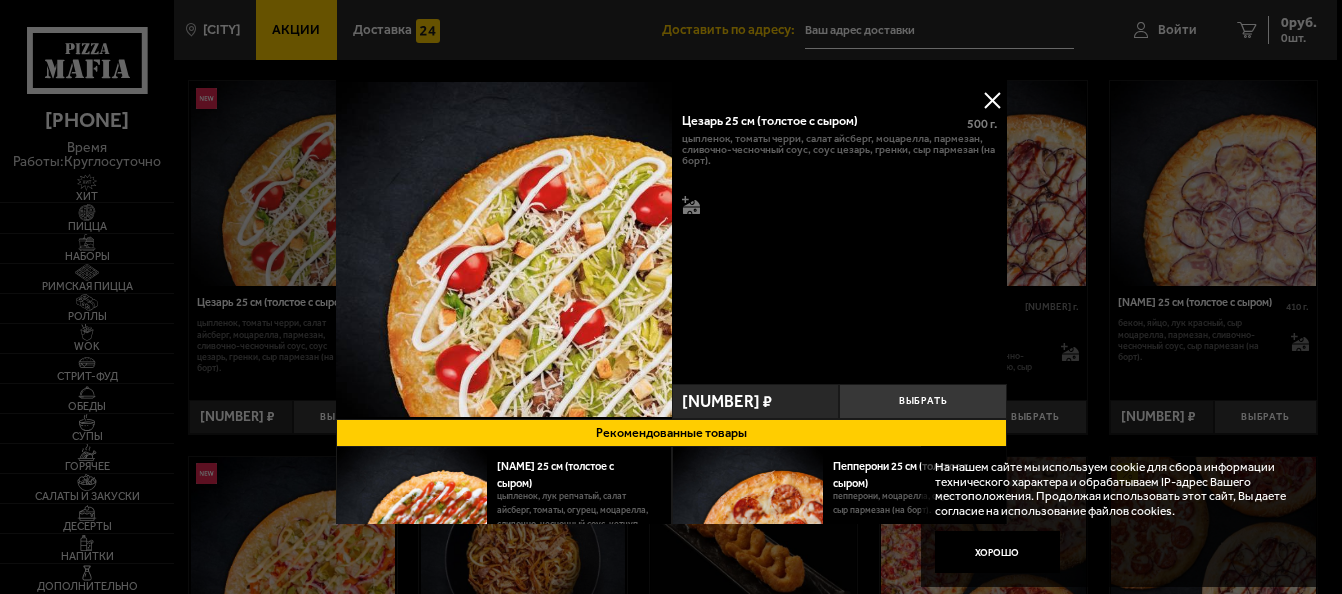 click at bounding box center (992, 100) 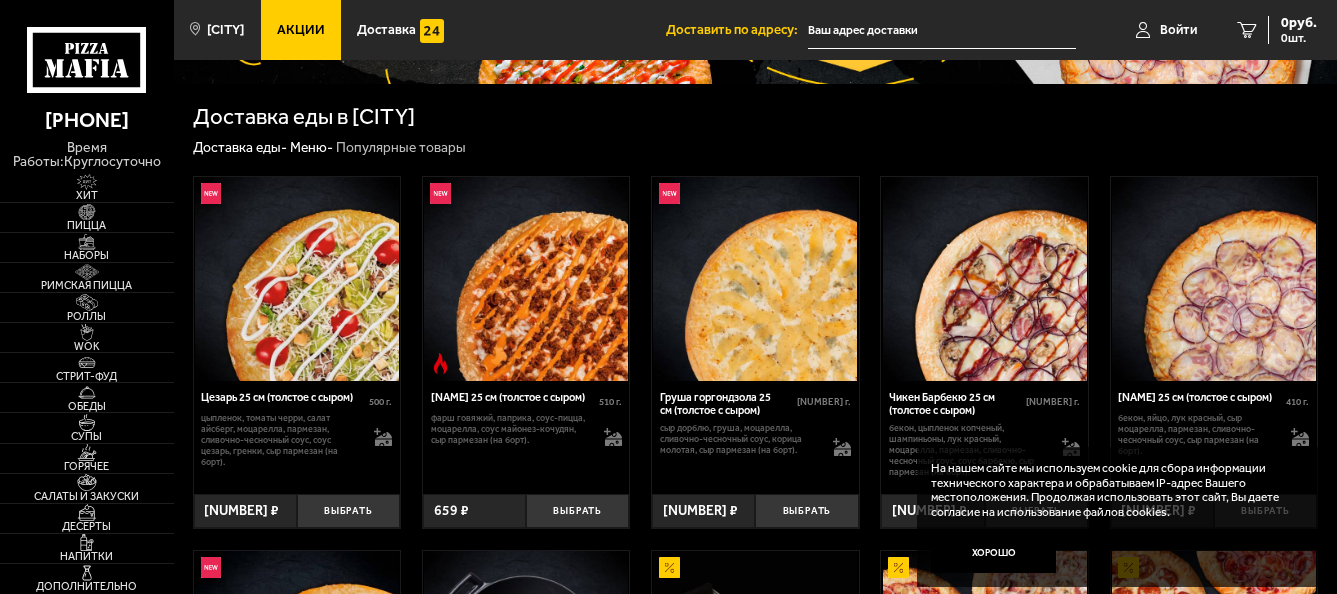 scroll, scrollTop: 300, scrollLeft: 0, axis: vertical 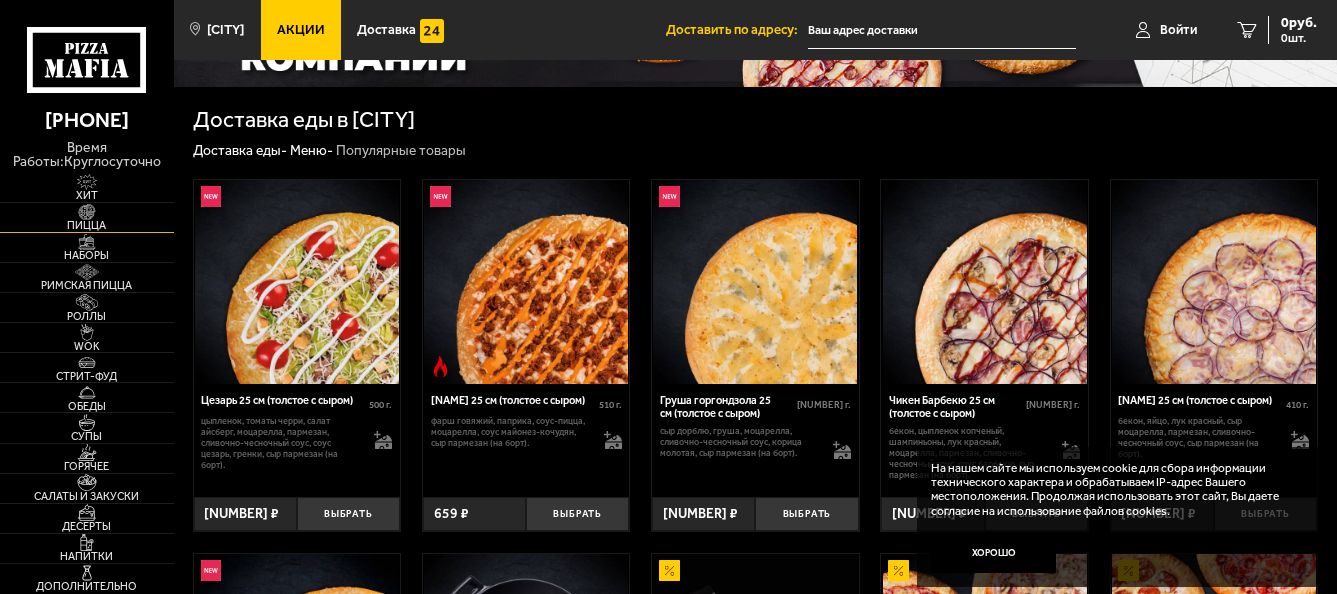 click on "Пицца" at bounding box center [87, 225] 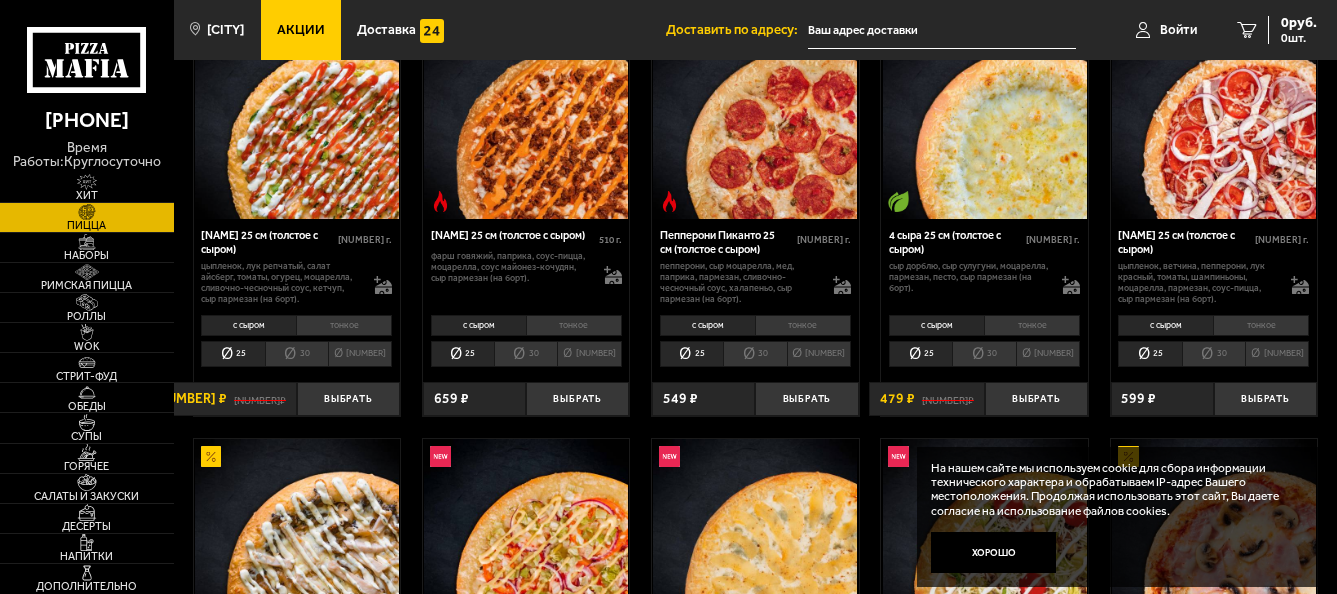 scroll, scrollTop: 200, scrollLeft: 0, axis: vertical 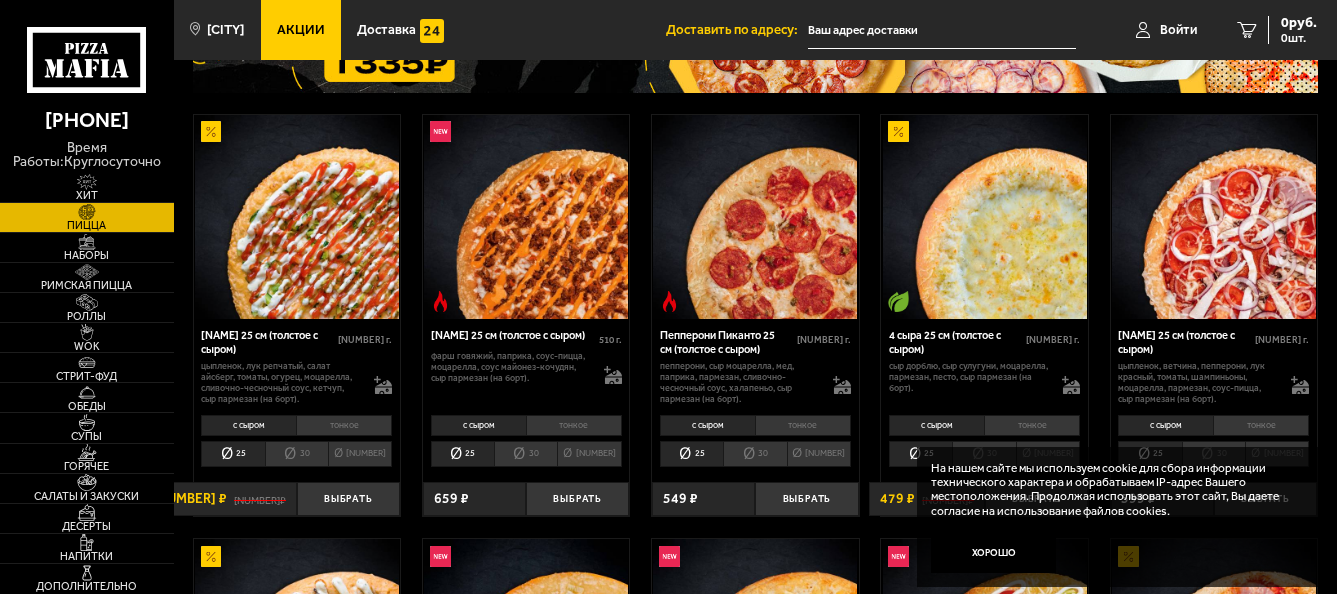 click on "[NUMBER]" at bounding box center [360, 454] 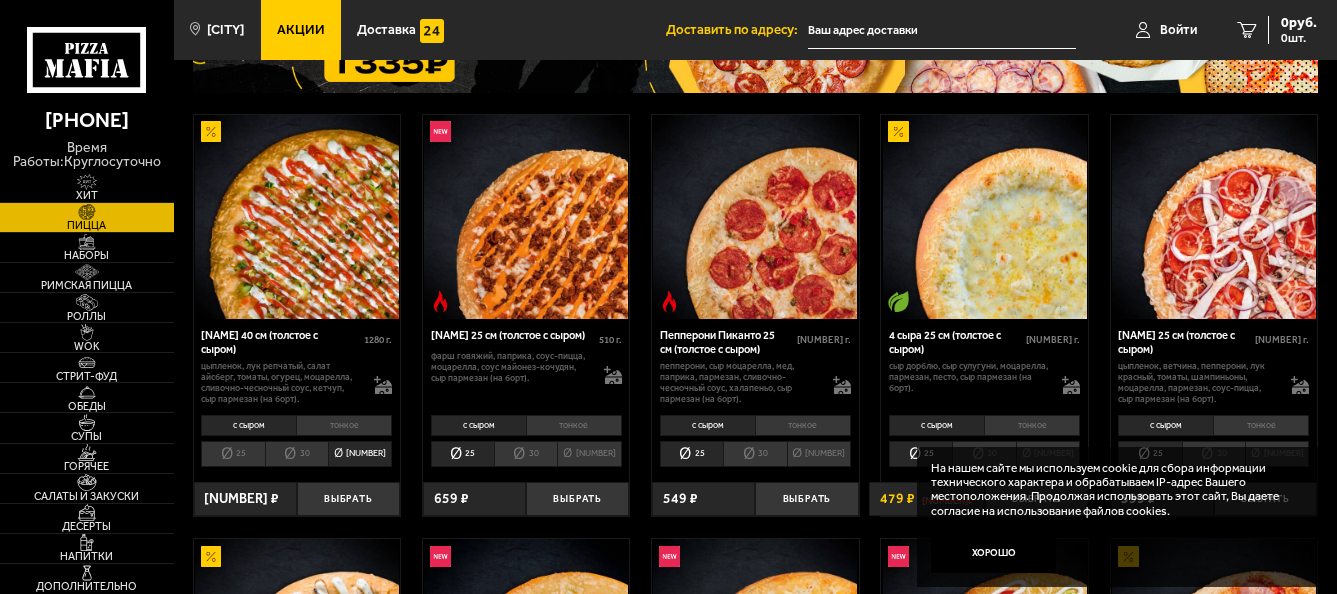 click on "30" at bounding box center [296, 454] 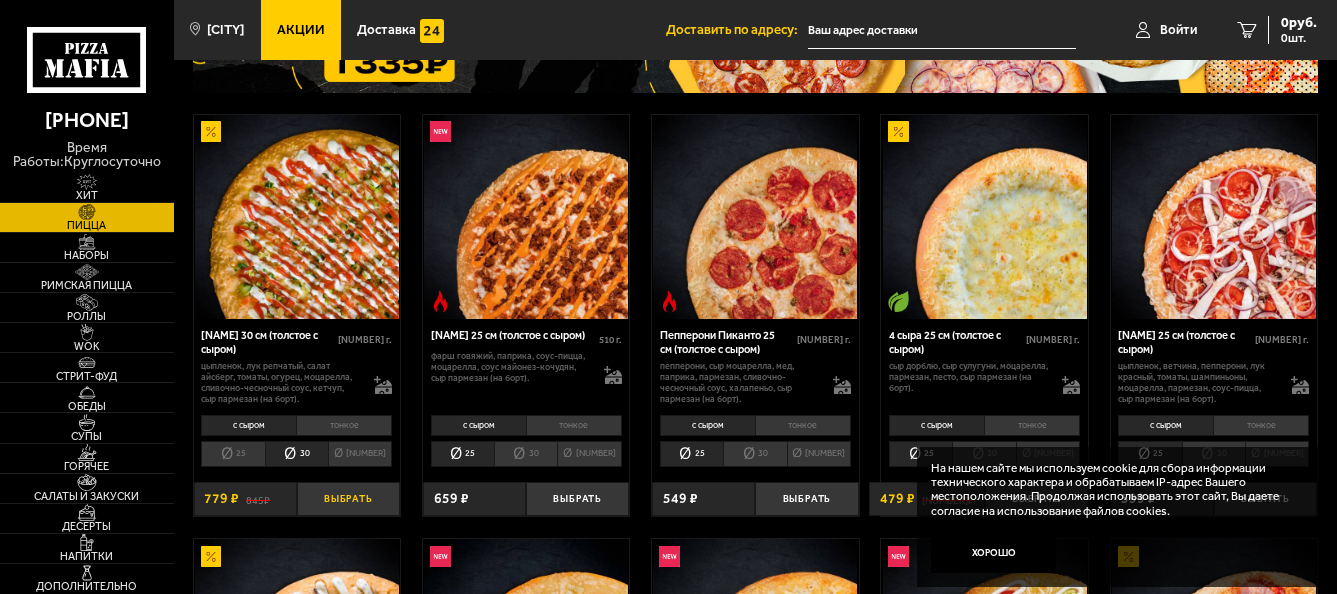 click on "Выбрать" at bounding box center (348, 499) 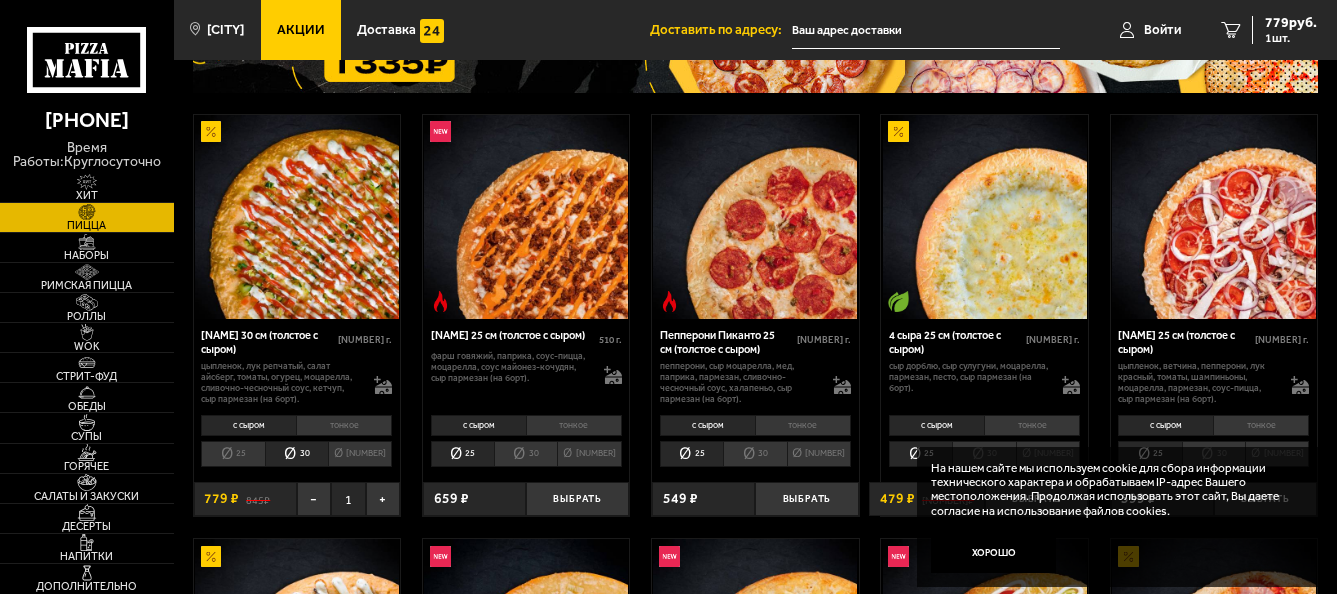 click on "30" at bounding box center (525, 454) 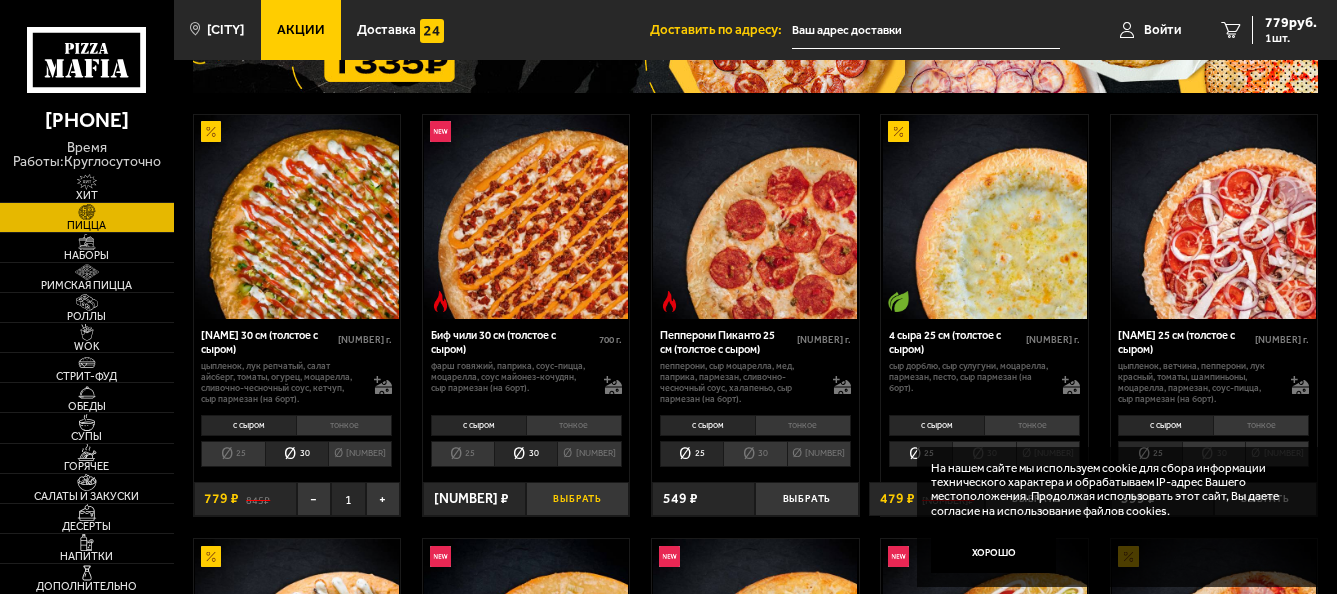 click on "Выбрать" at bounding box center [577, 499] 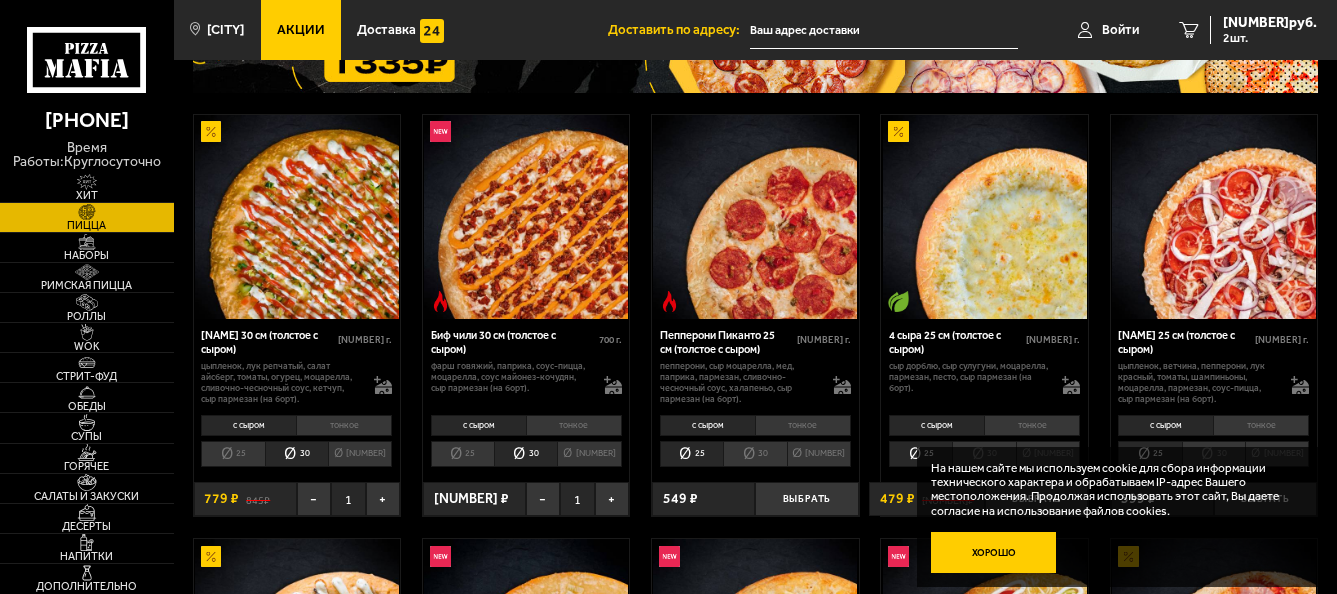 click on "Хорошо" at bounding box center [993, 553] 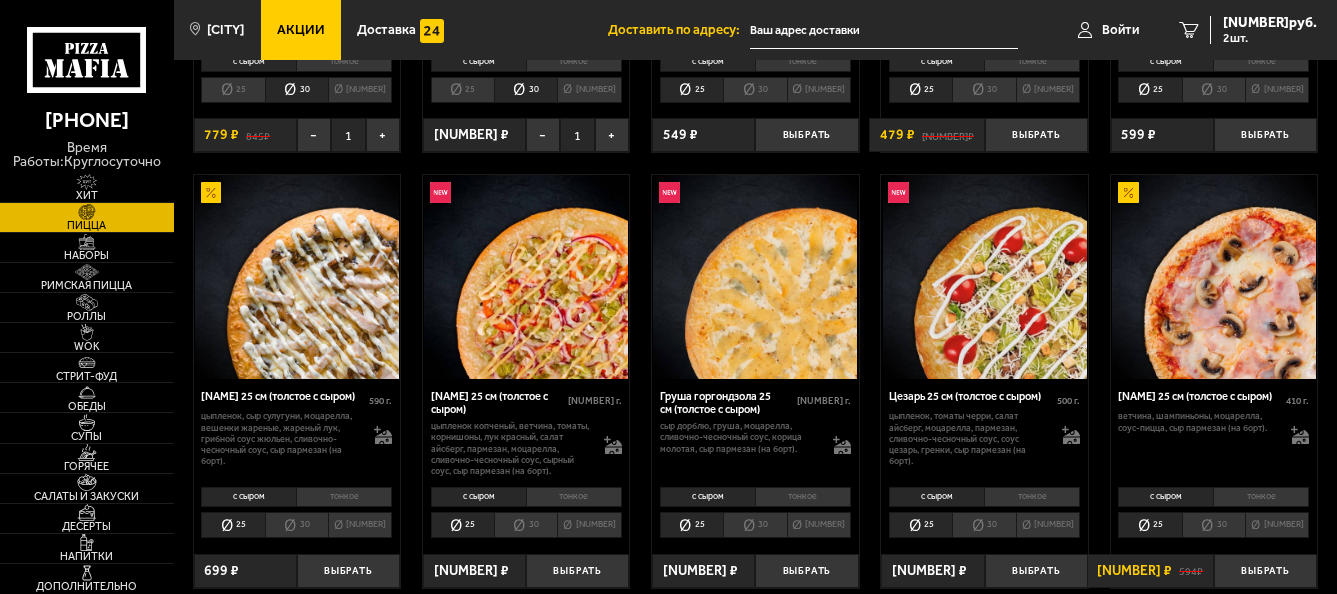 scroll, scrollTop: 600, scrollLeft: 0, axis: vertical 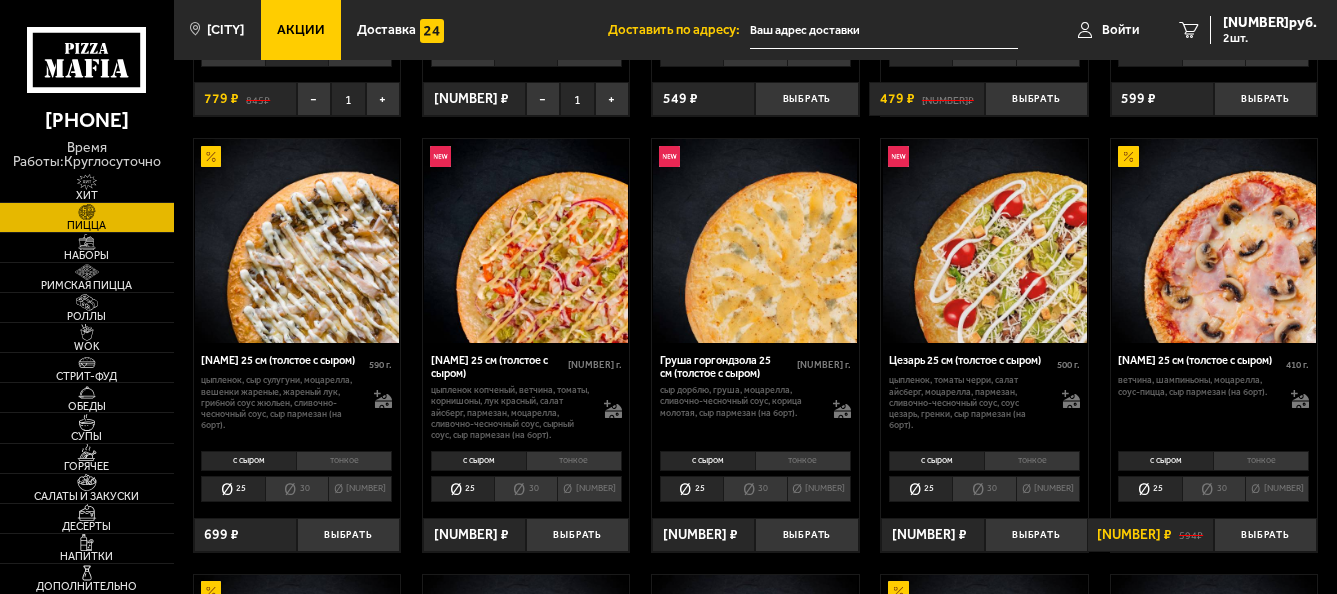 click on "30" at bounding box center (983, 489) 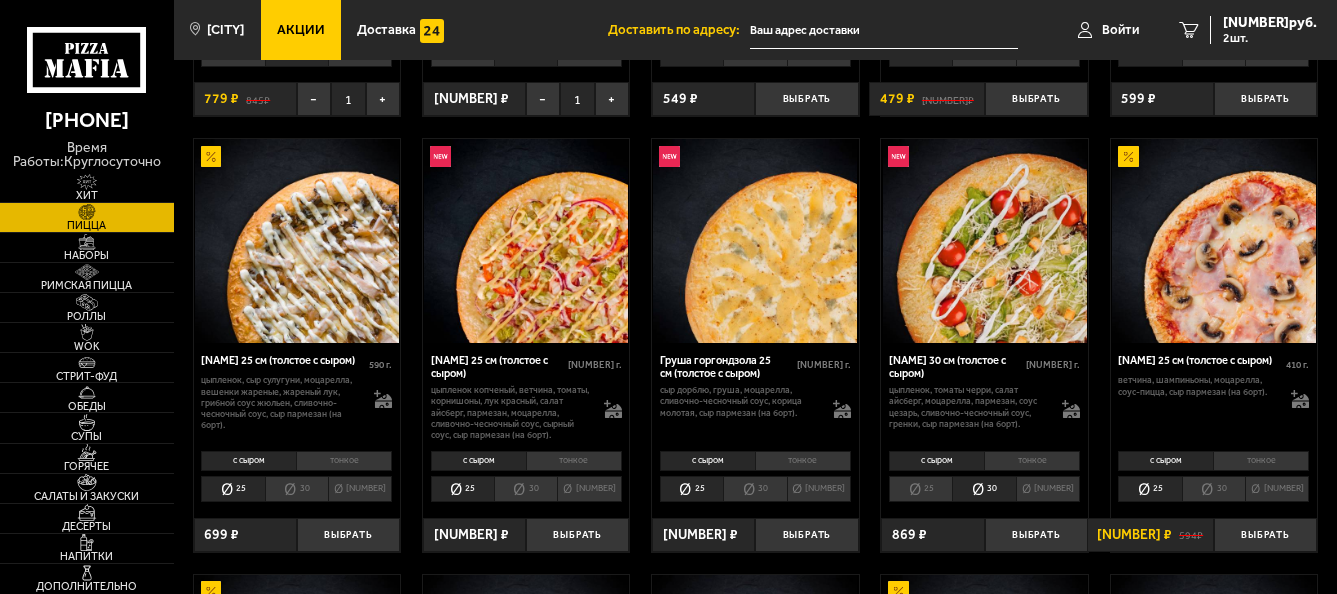 click on "[NUMBER] ₽" at bounding box center [932, 535] 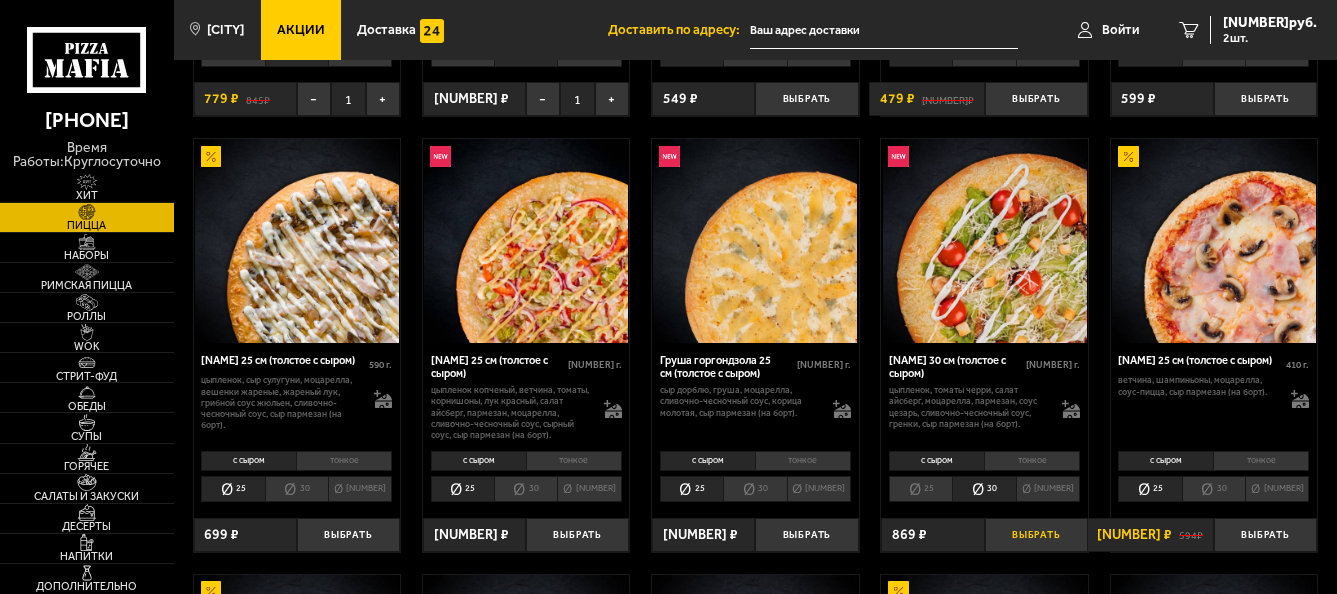 click on "Выбрать" at bounding box center (1036, 535) 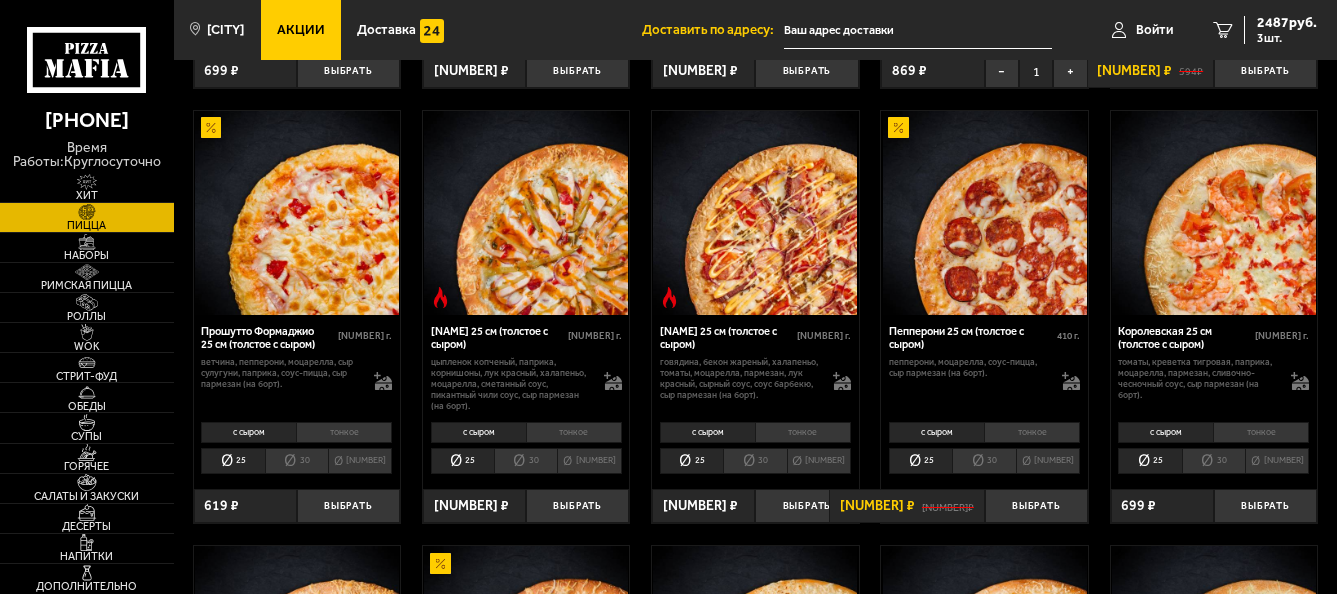 scroll, scrollTop: 1100, scrollLeft: 0, axis: vertical 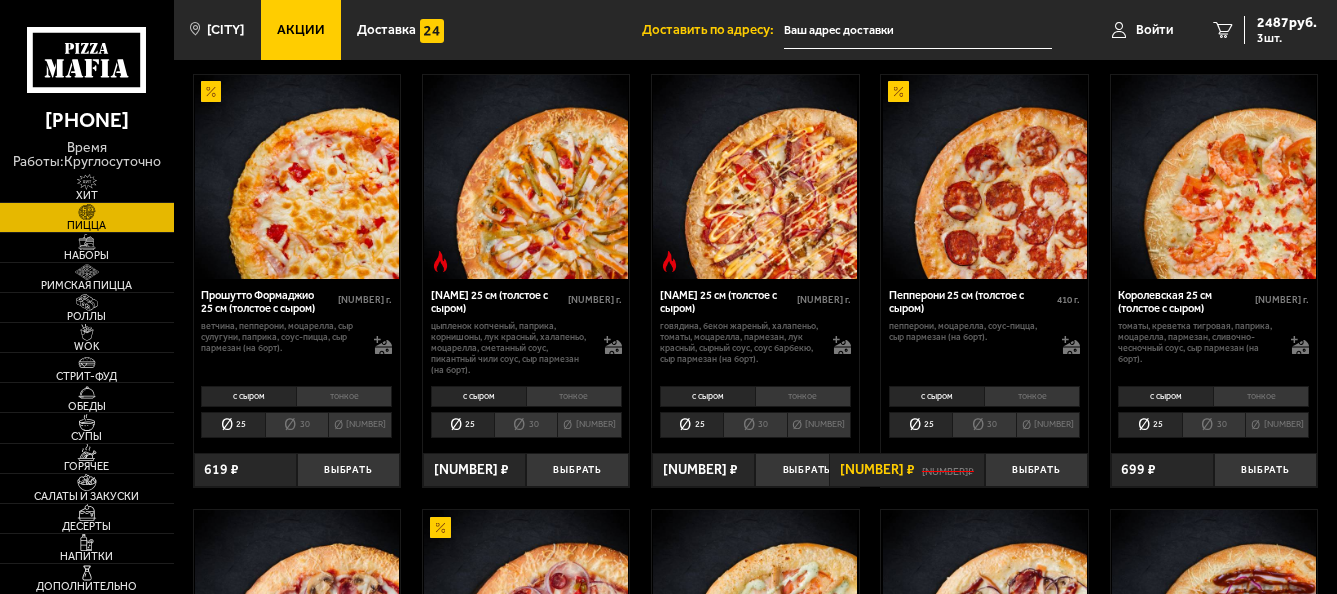 click on "30" at bounding box center (1213, 425) 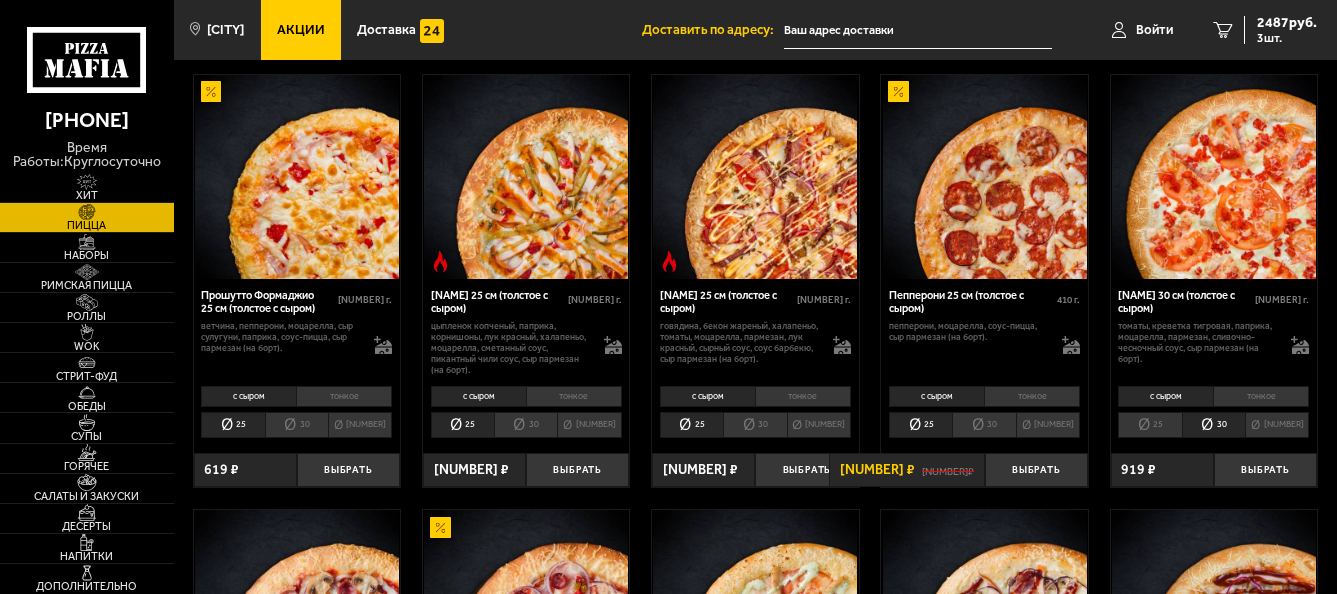 click on "[NUMBER] ₽" at bounding box center (1162, 470) 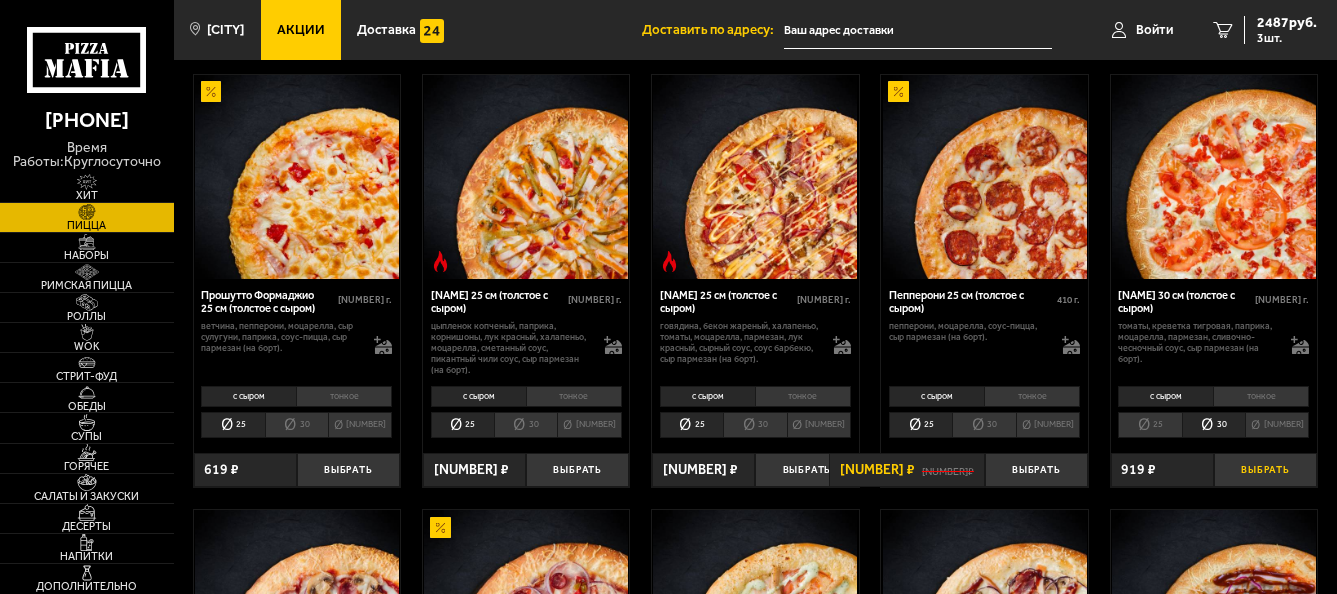 click on "Выбрать" at bounding box center [1265, 470] 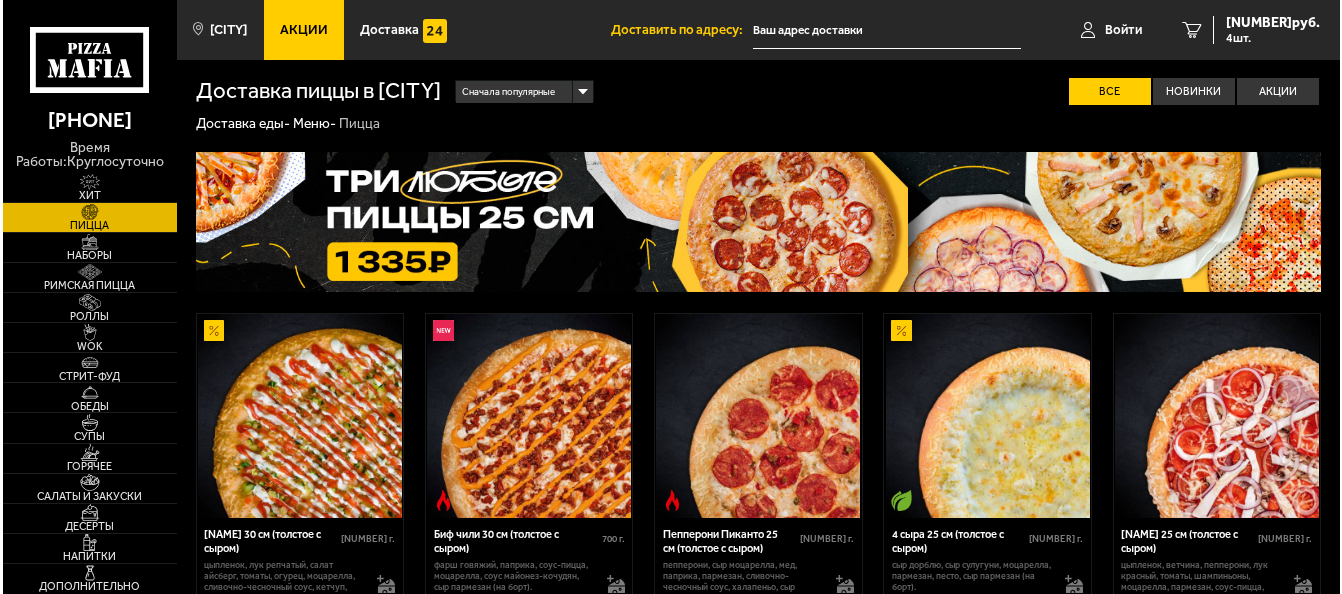 scroll, scrollTop: 0, scrollLeft: 0, axis: both 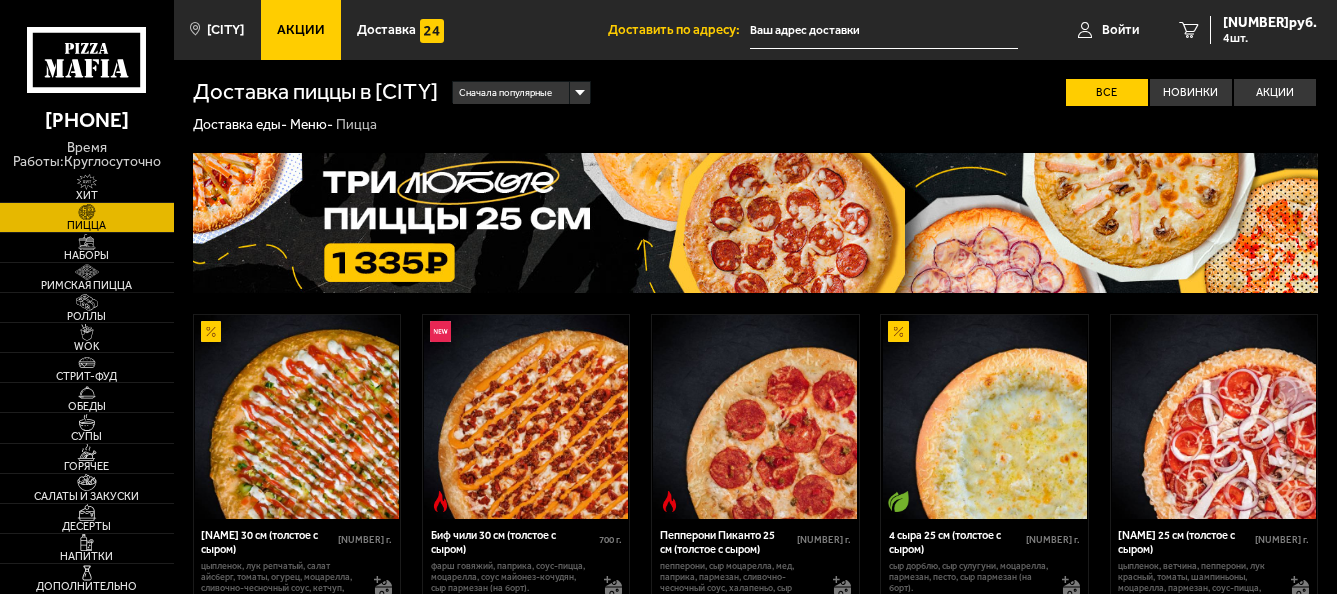 click at bounding box center [883, 30] 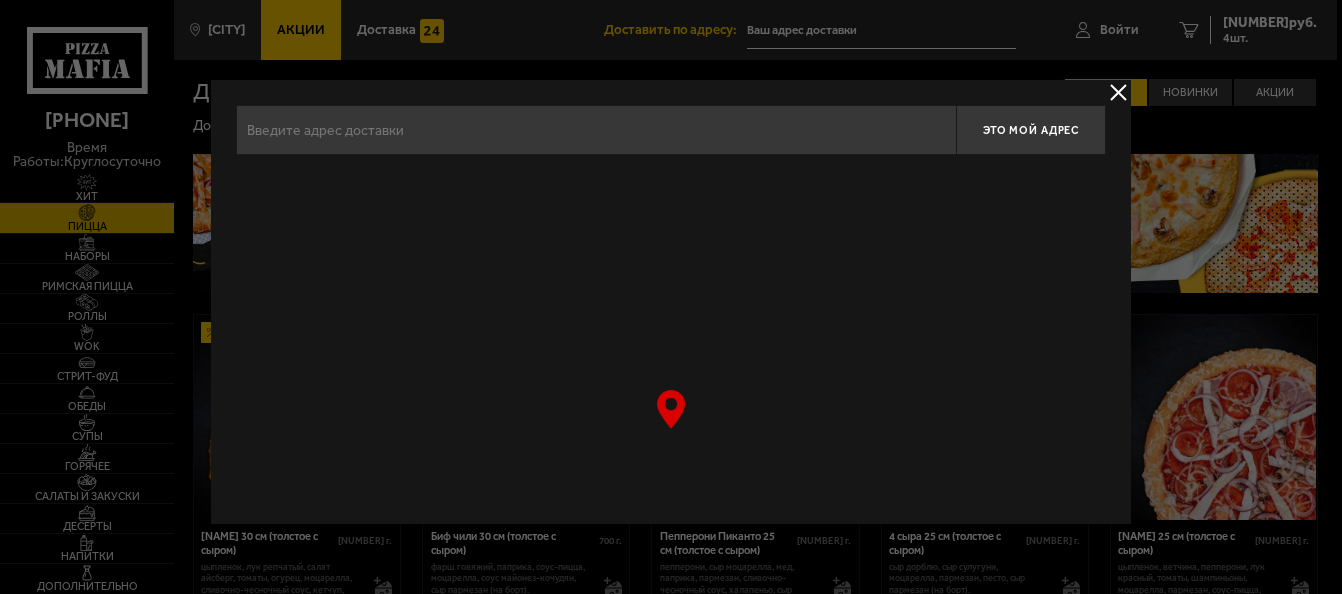 click at bounding box center (596, 130) 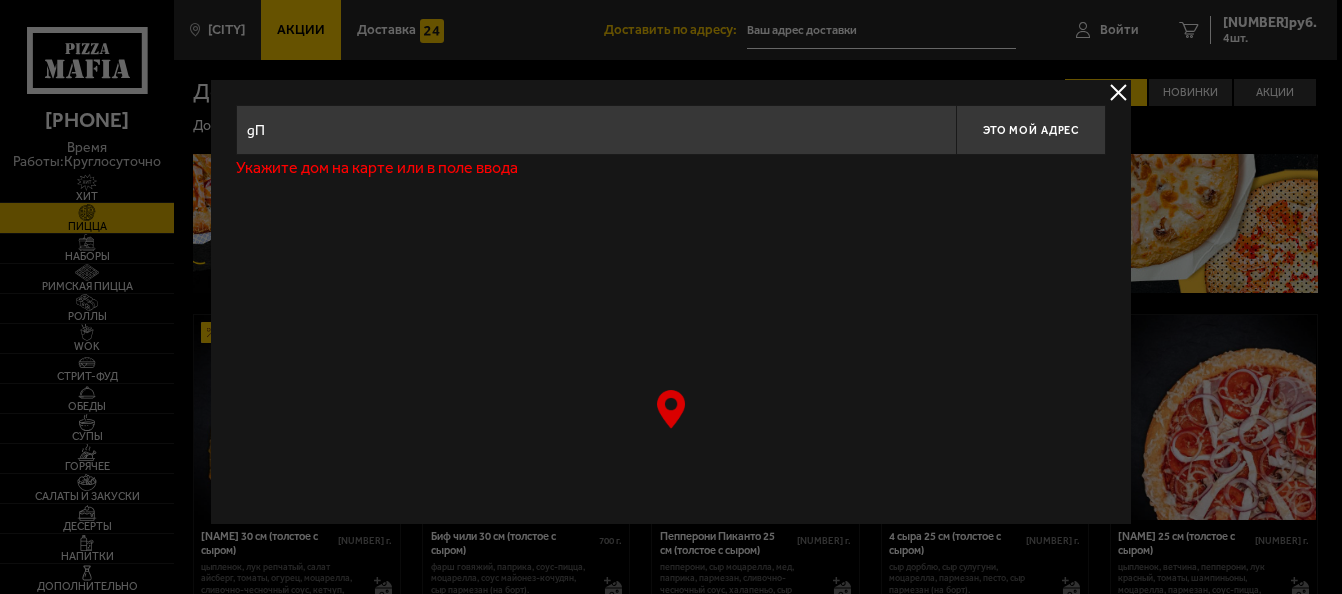 type on "g" 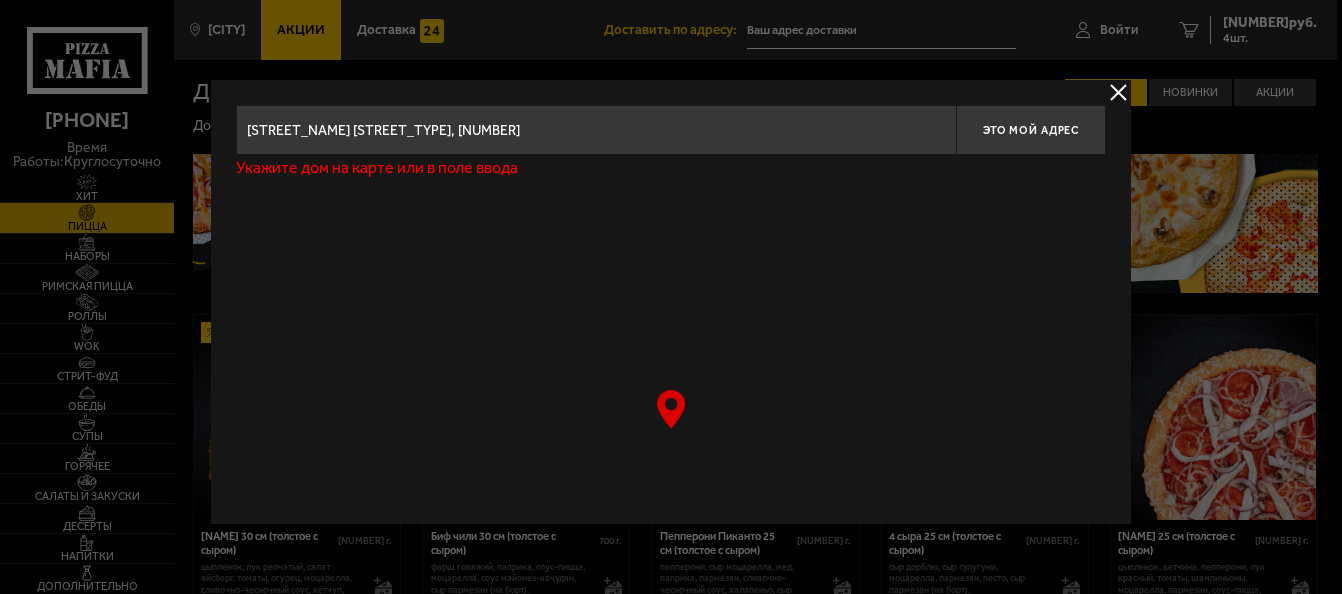 type on "[STREET_NAME] [STREET_TYPE], [NUMBER]" 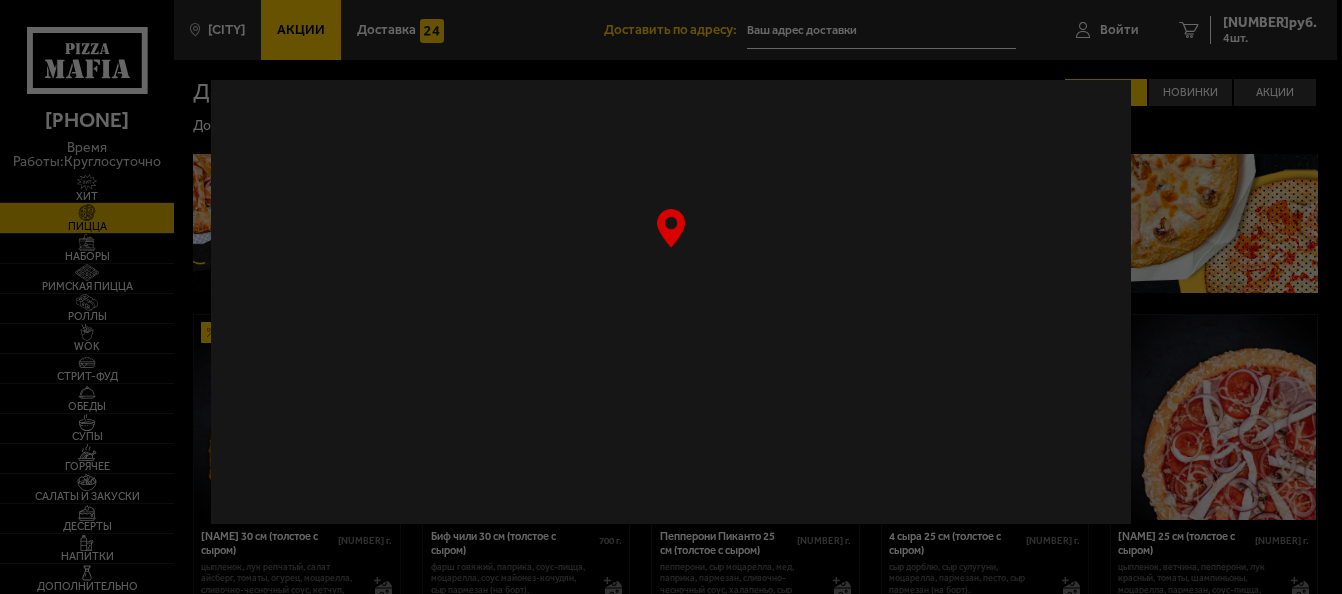 scroll, scrollTop: 0, scrollLeft: 0, axis: both 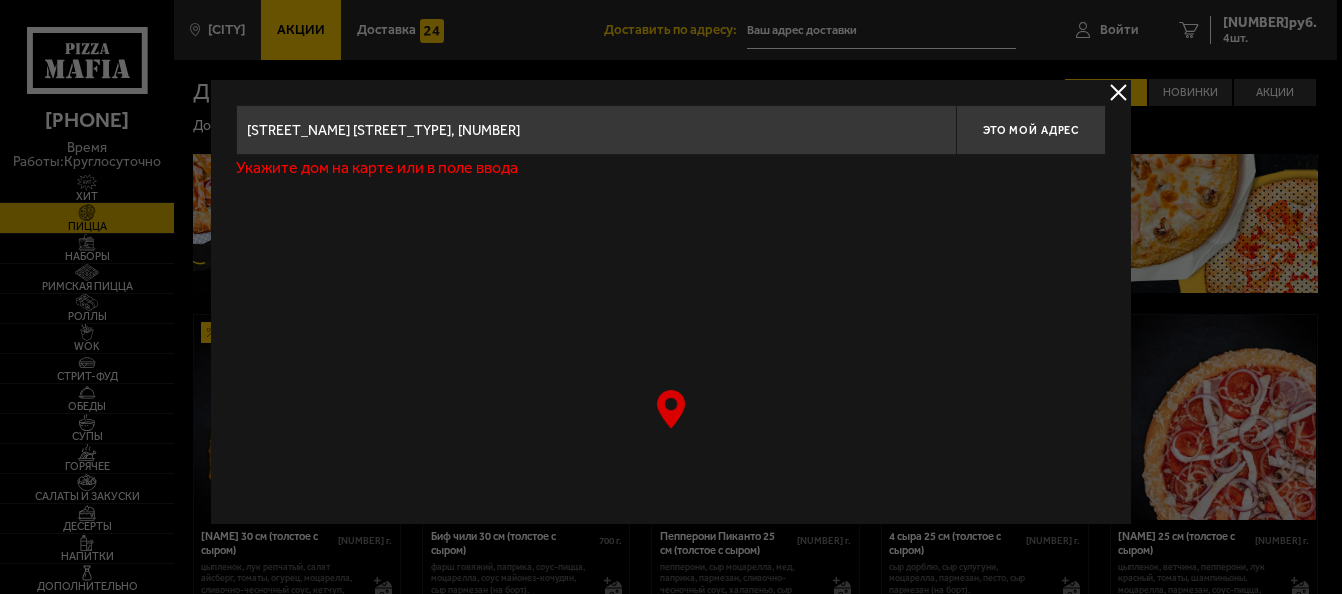 click on "[STREET_NAME] [STREET_TYPE], [NUMBER]" at bounding box center (596, 130) 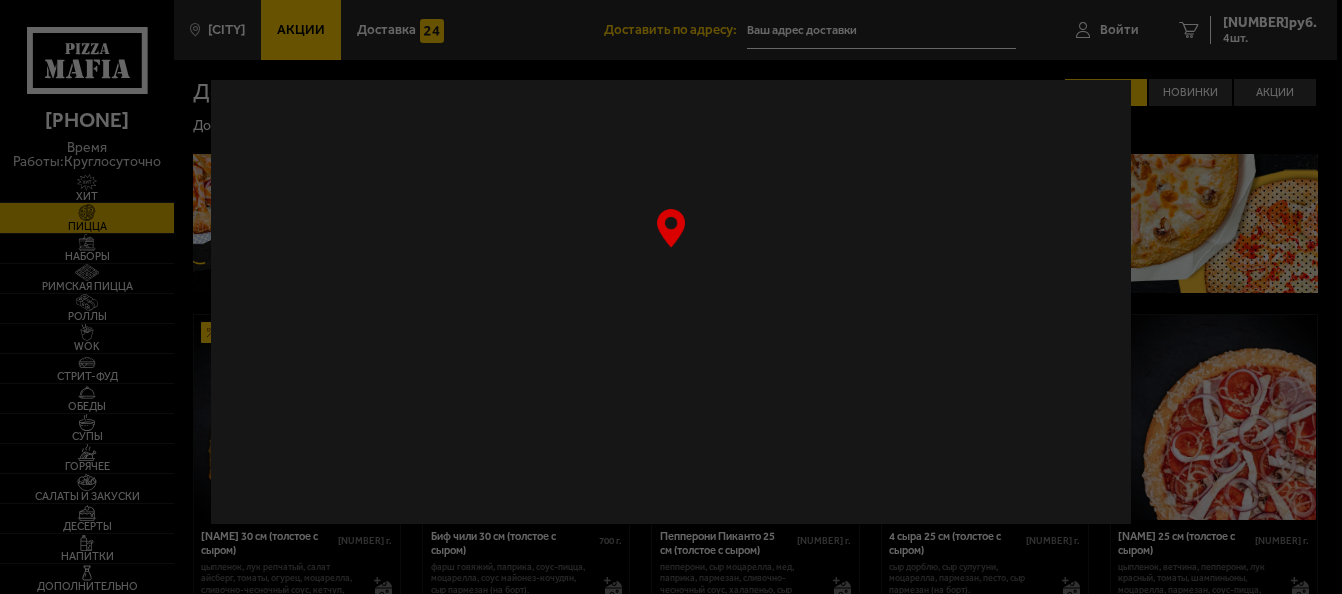 scroll, scrollTop: 0, scrollLeft: 0, axis: both 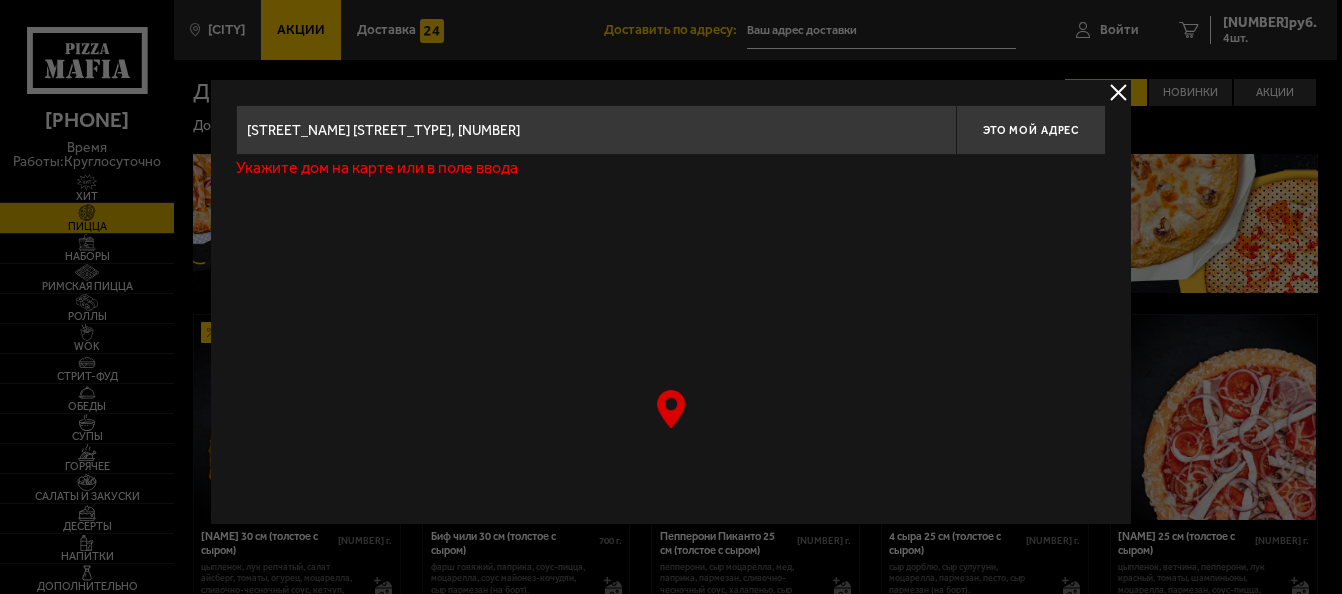 click at bounding box center [671, 430] 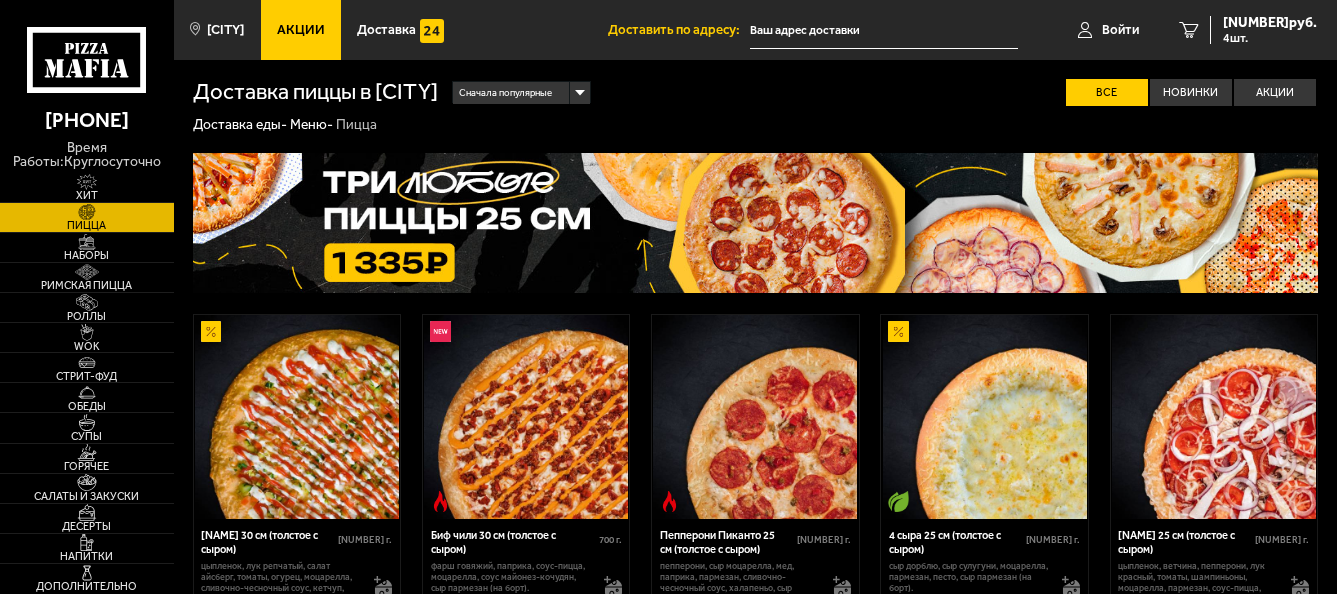 click at bounding box center (883, 30) 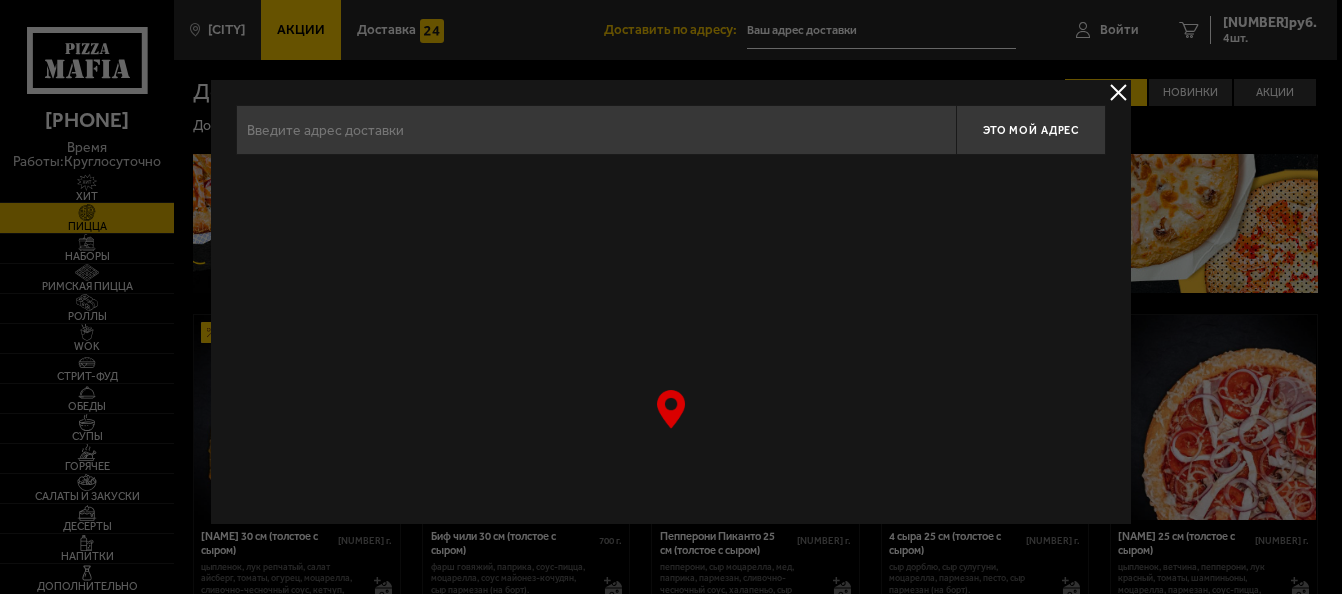 click at bounding box center (596, 130) 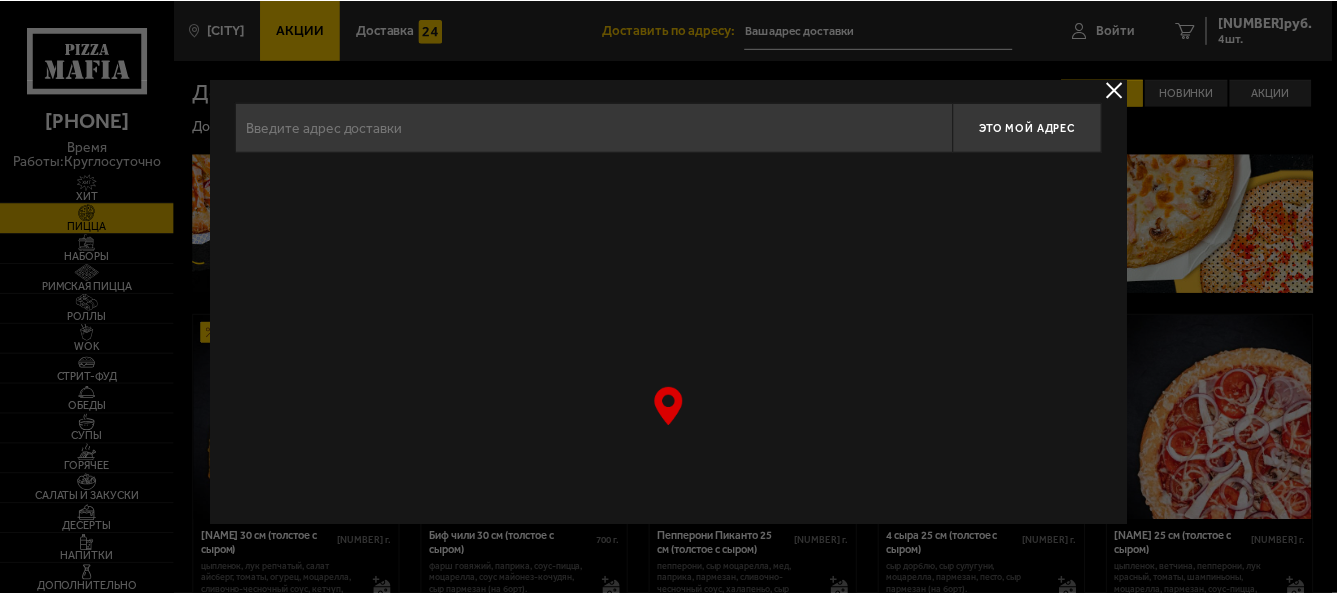 scroll, scrollTop: 0, scrollLeft: 0, axis: both 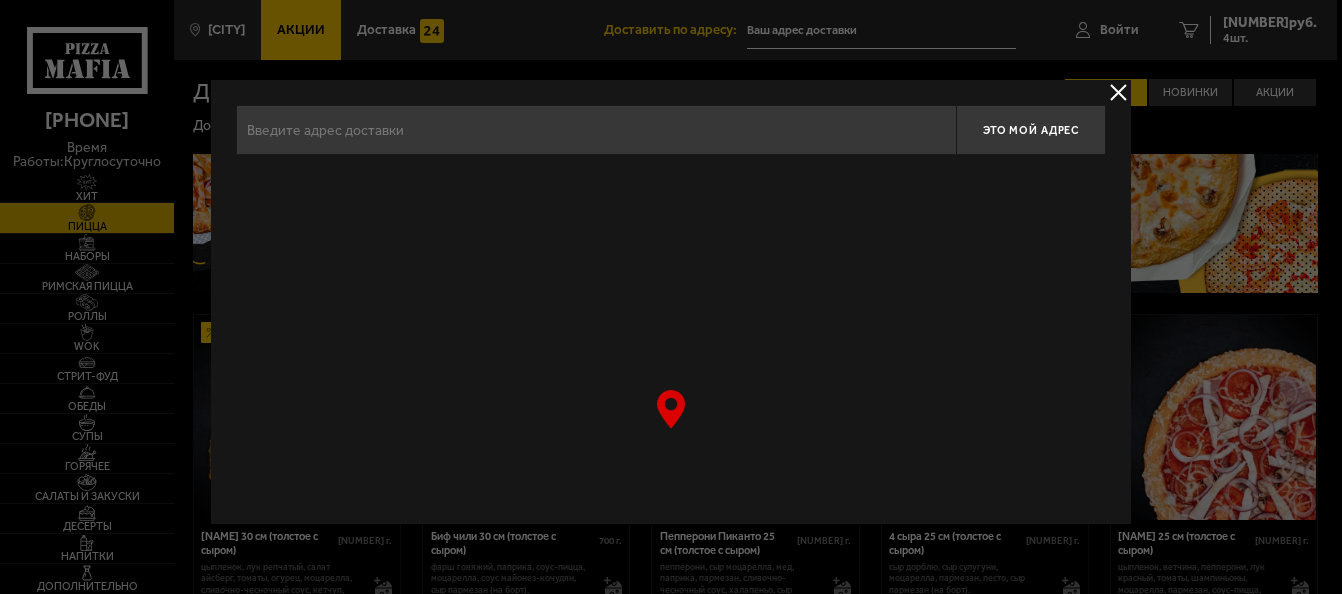 paste on "[CITY], [STREET], [NUMBER]" 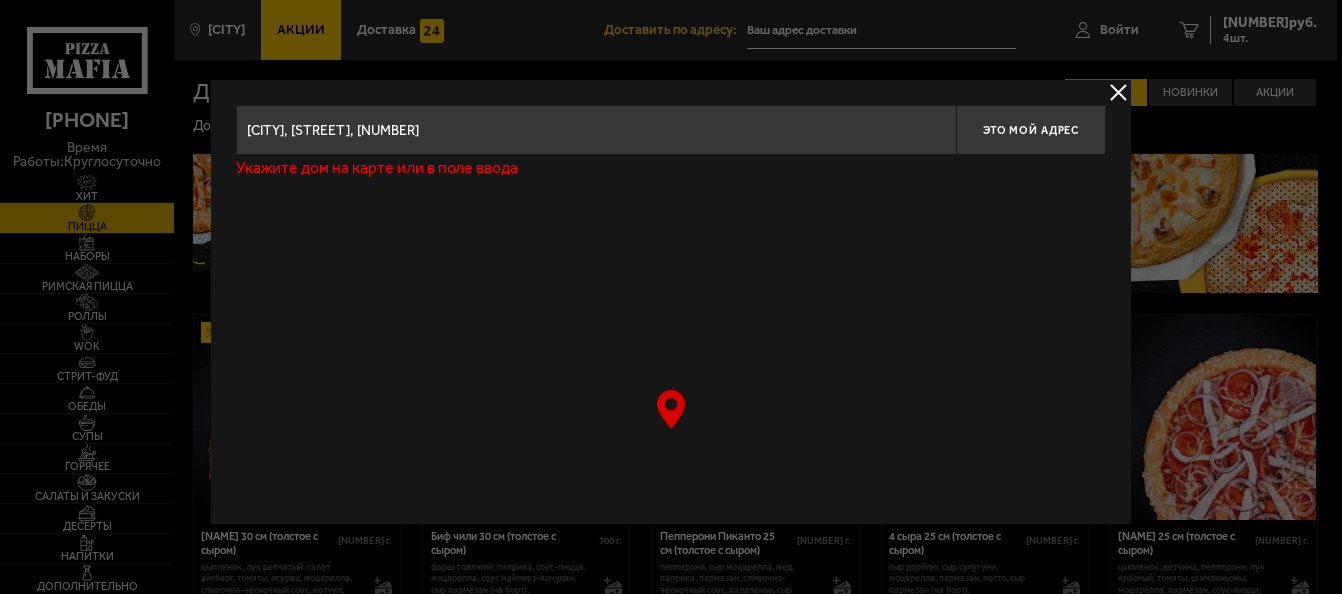 click on "[CITY], [STREET], [NUMBER]" at bounding box center [596, 130] 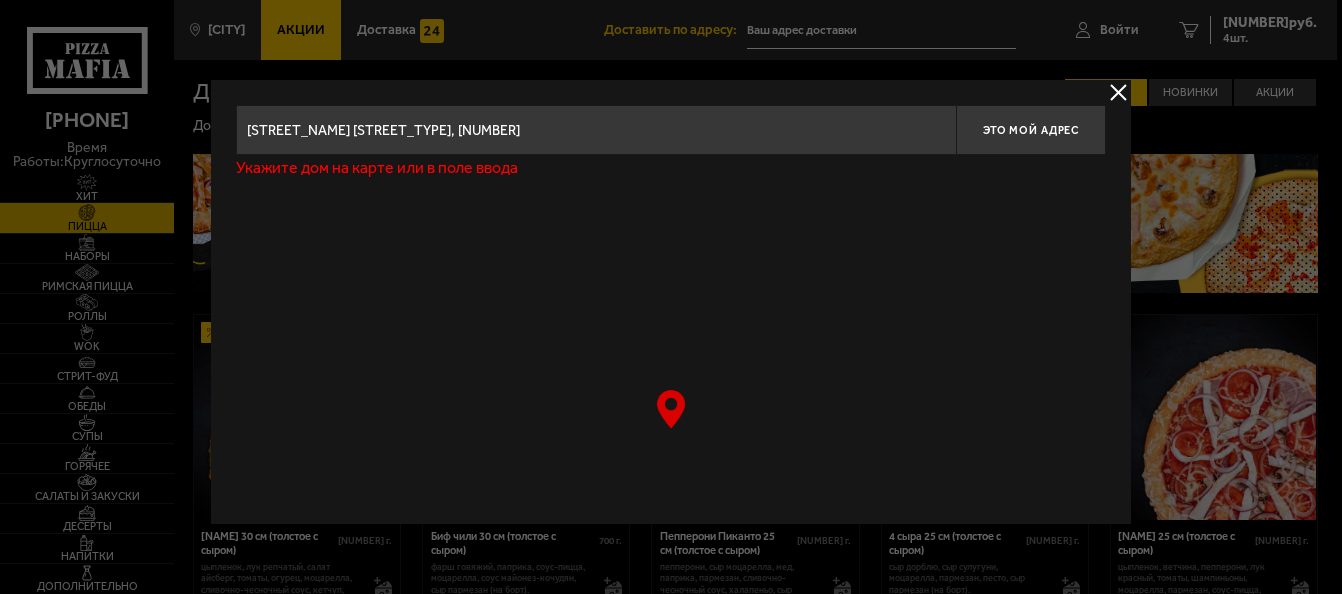 click on "[STREET_NAME] [STREET_TYPE], [NUMBER]" at bounding box center [596, 130] 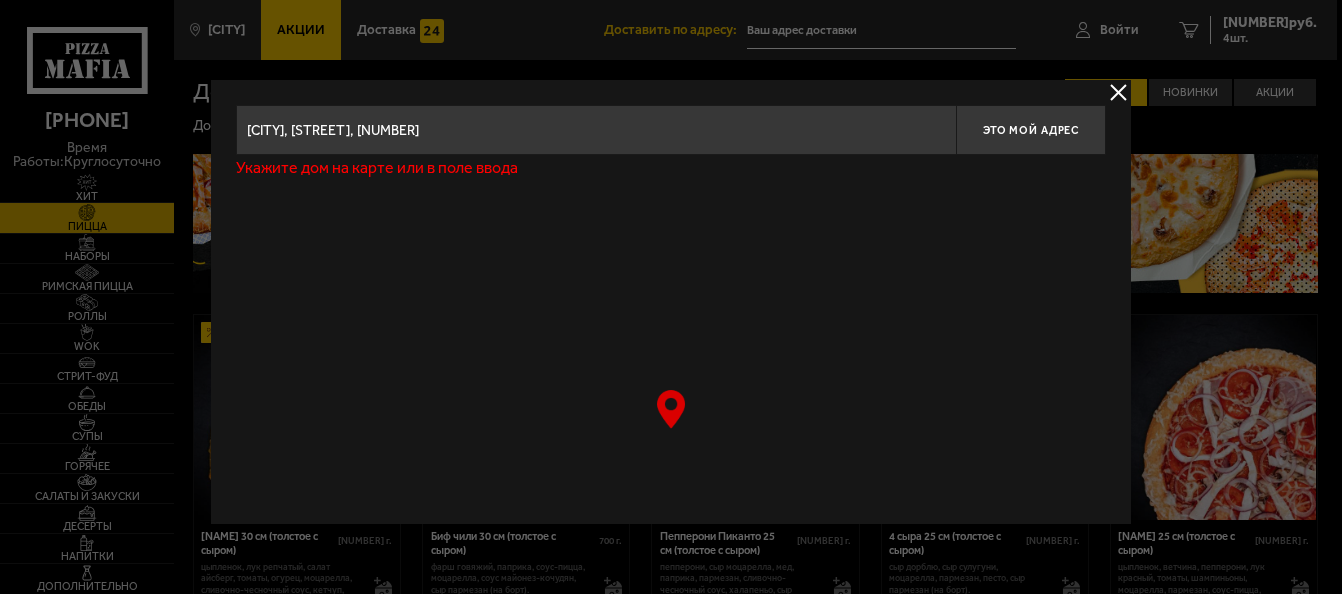 type on "[CITY], [STREET], [NUMBER]" 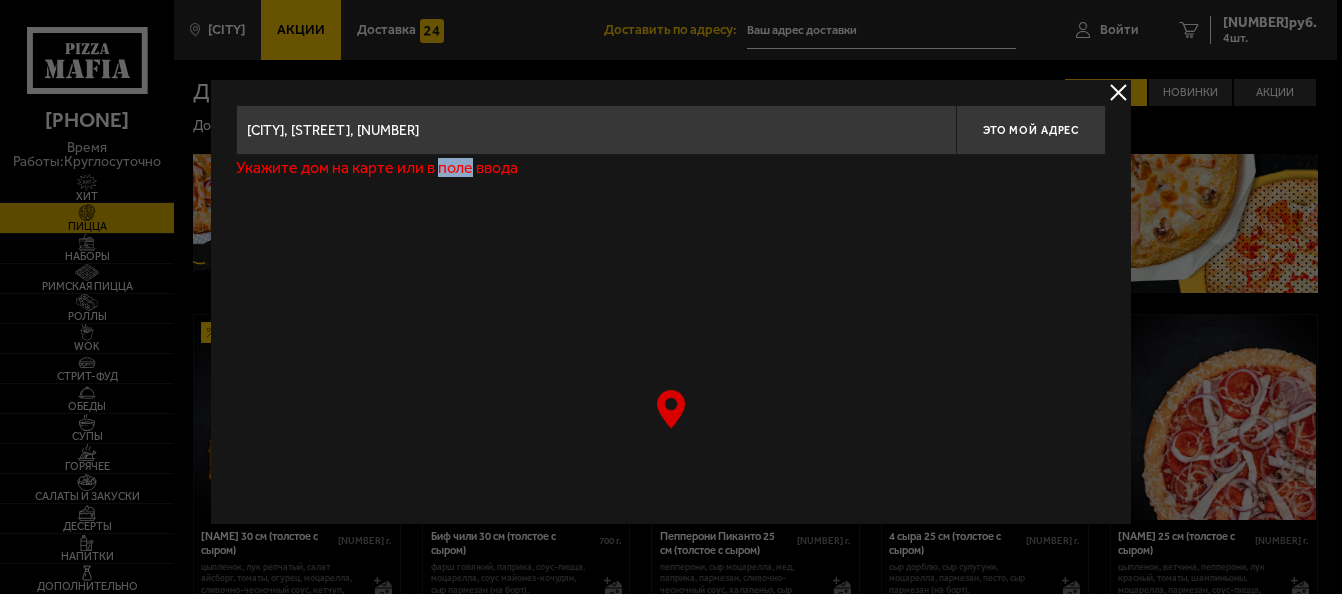 click on "Укажите дом на карте или в поле ввода" at bounding box center [377, 168] 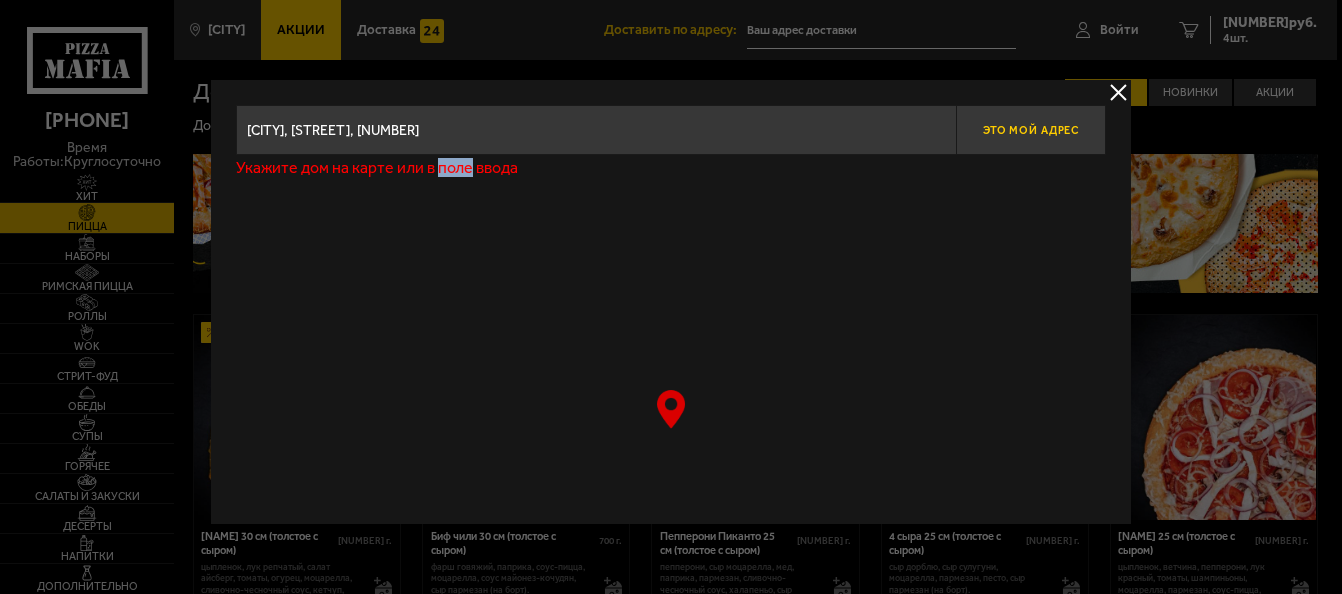 click at bounding box center [671, 430] 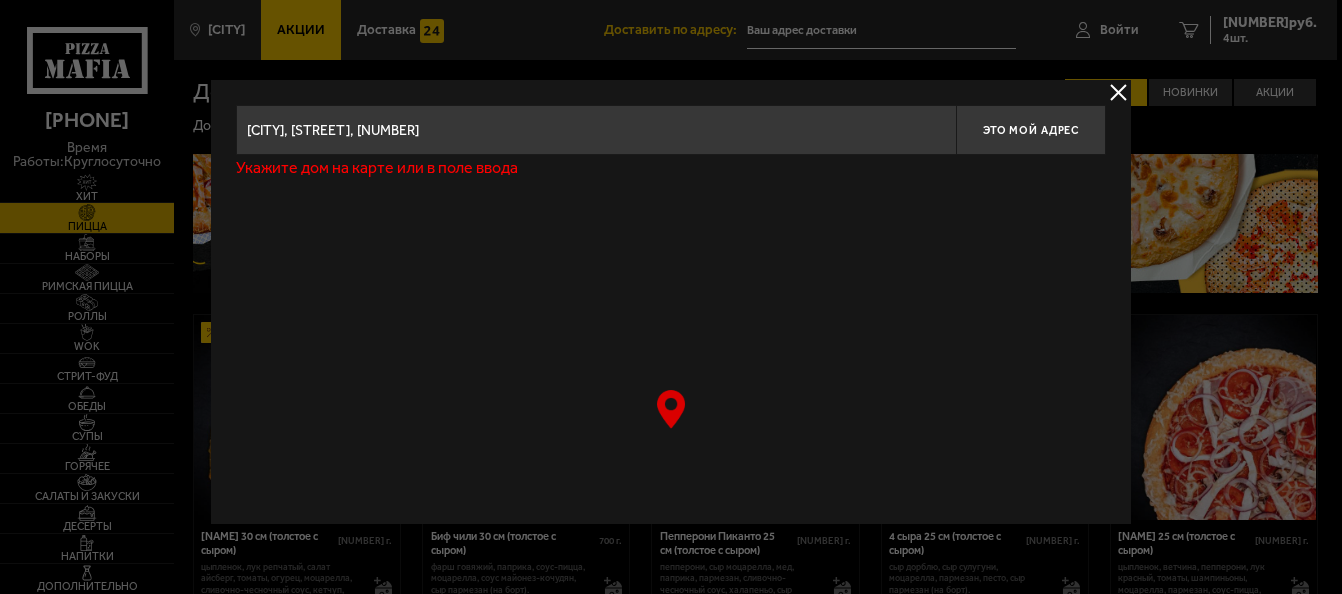 click at bounding box center (671, 430) 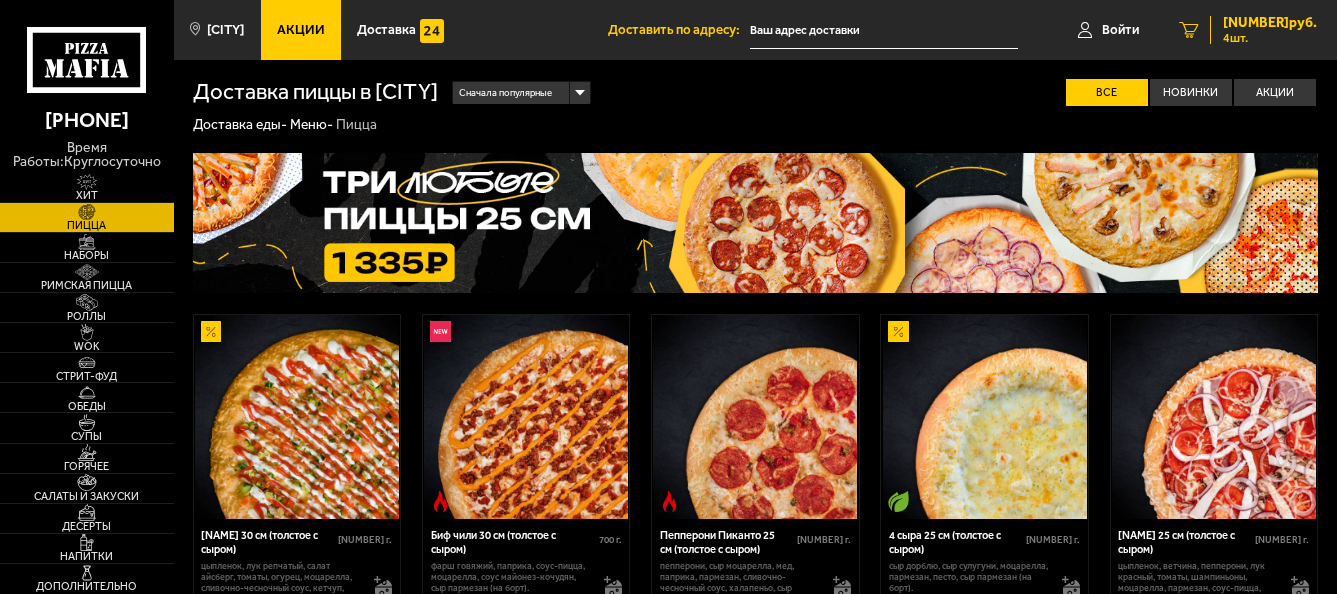 click on "[NUMBER] руб." at bounding box center (1270, 23) 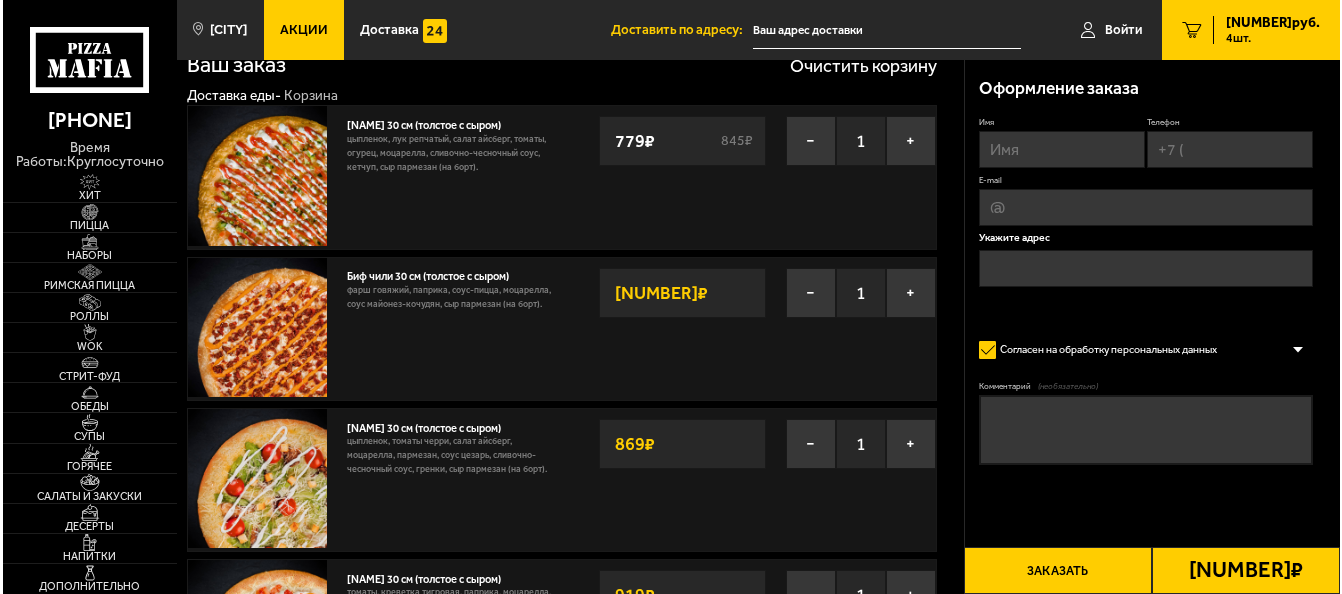 scroll, scrollTop: 0, scrollLeft: 0, axis: both 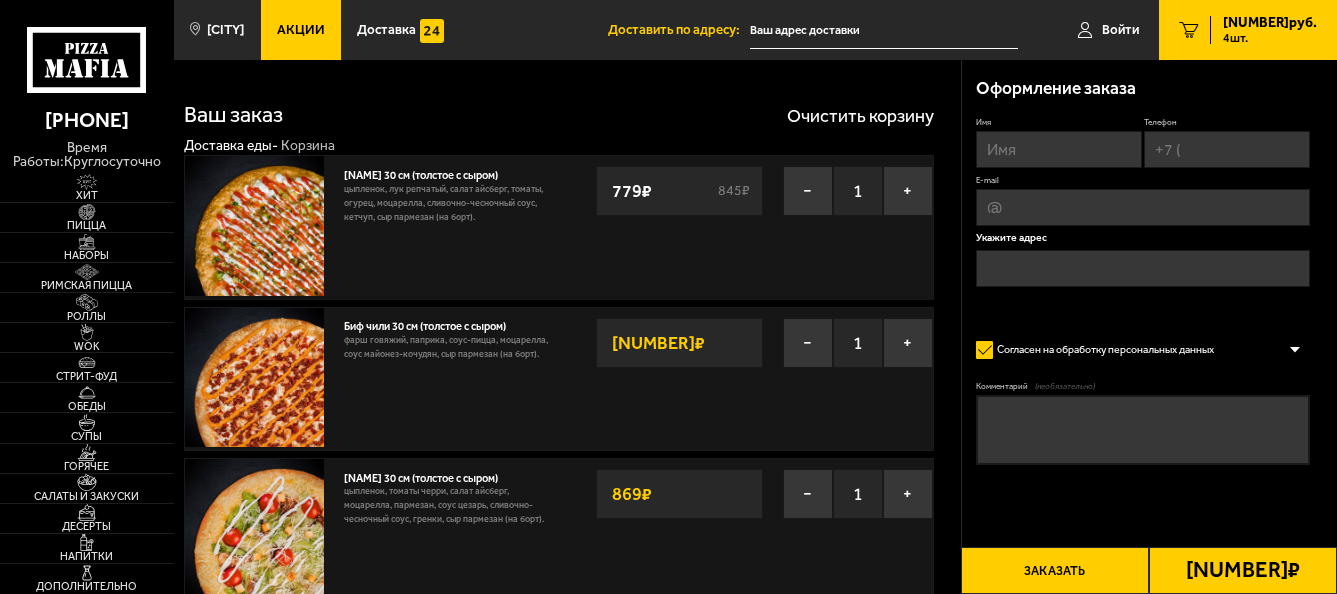click on "Имя" at bounding box center (1059, 149) 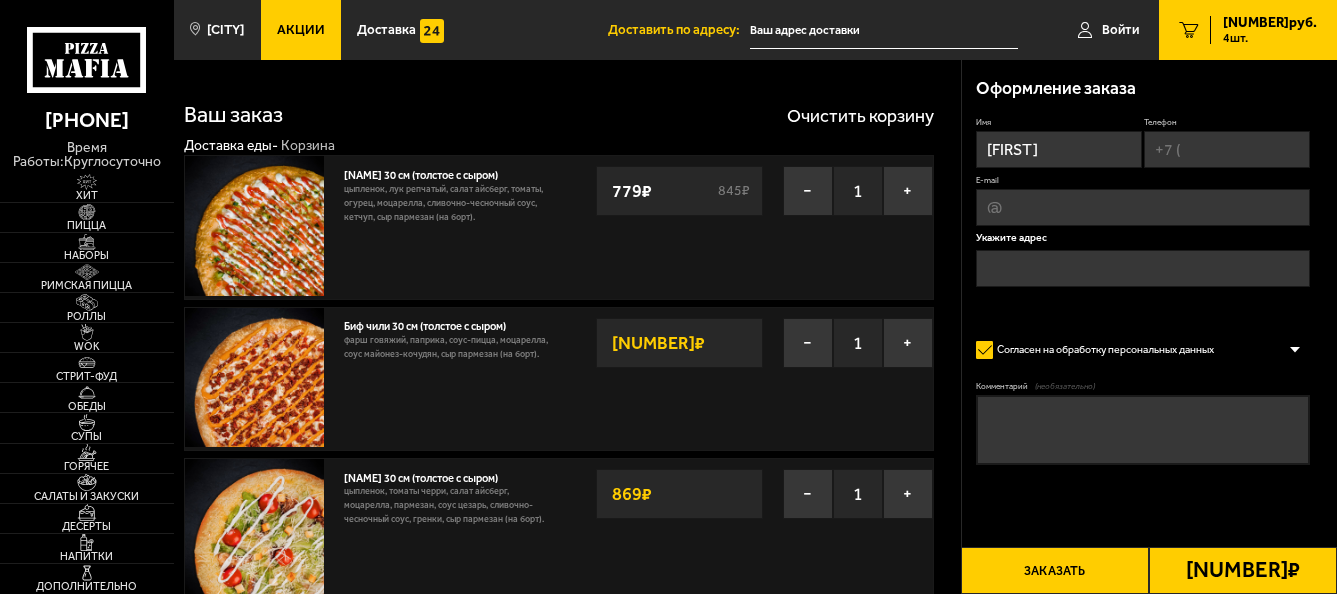 type on "[FIRST]" 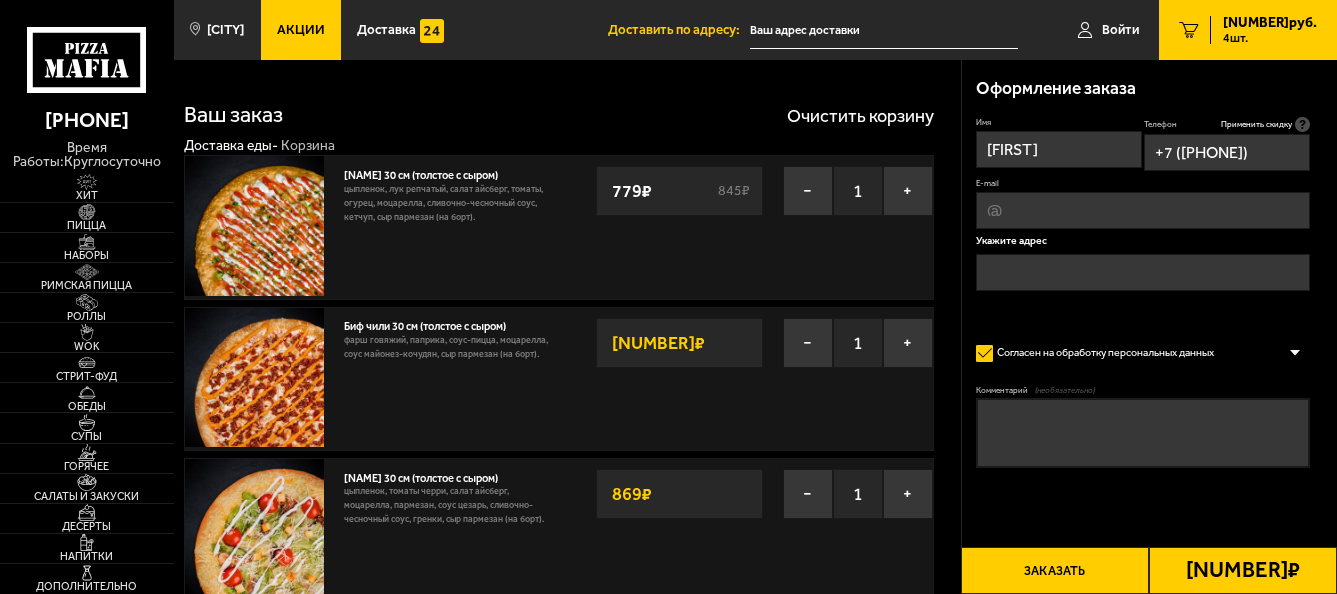type on "+7 ([PHONE])" 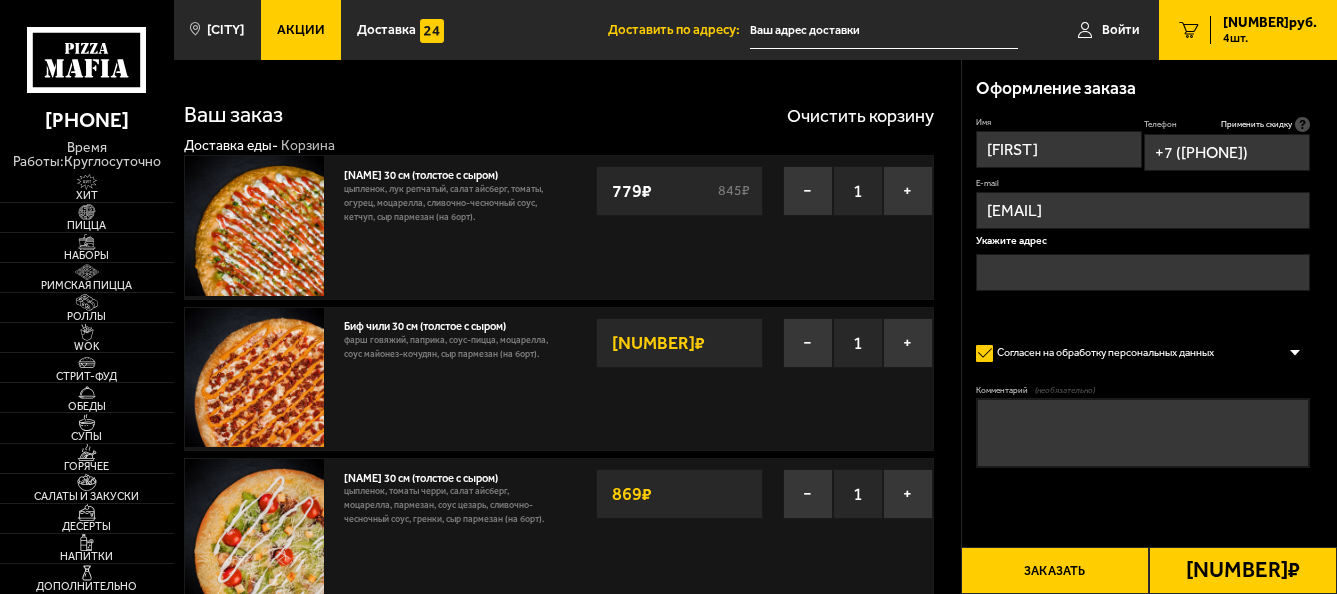 click at bounding box center (1143, 272) 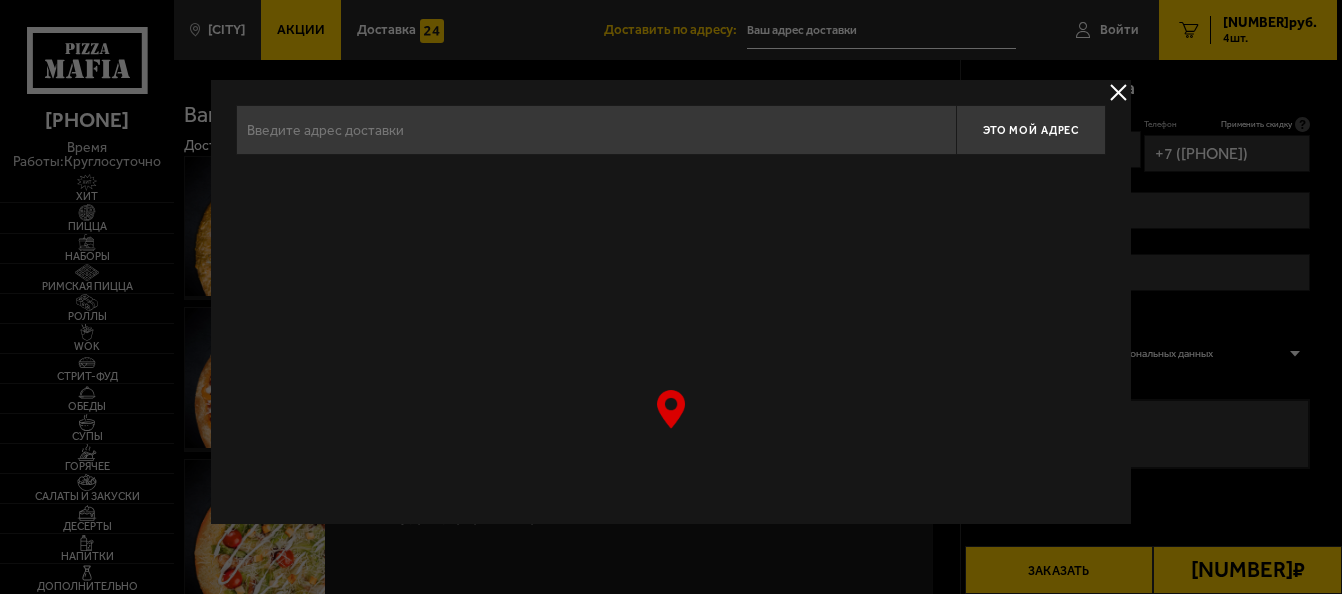click at bounding box center [596, 130] 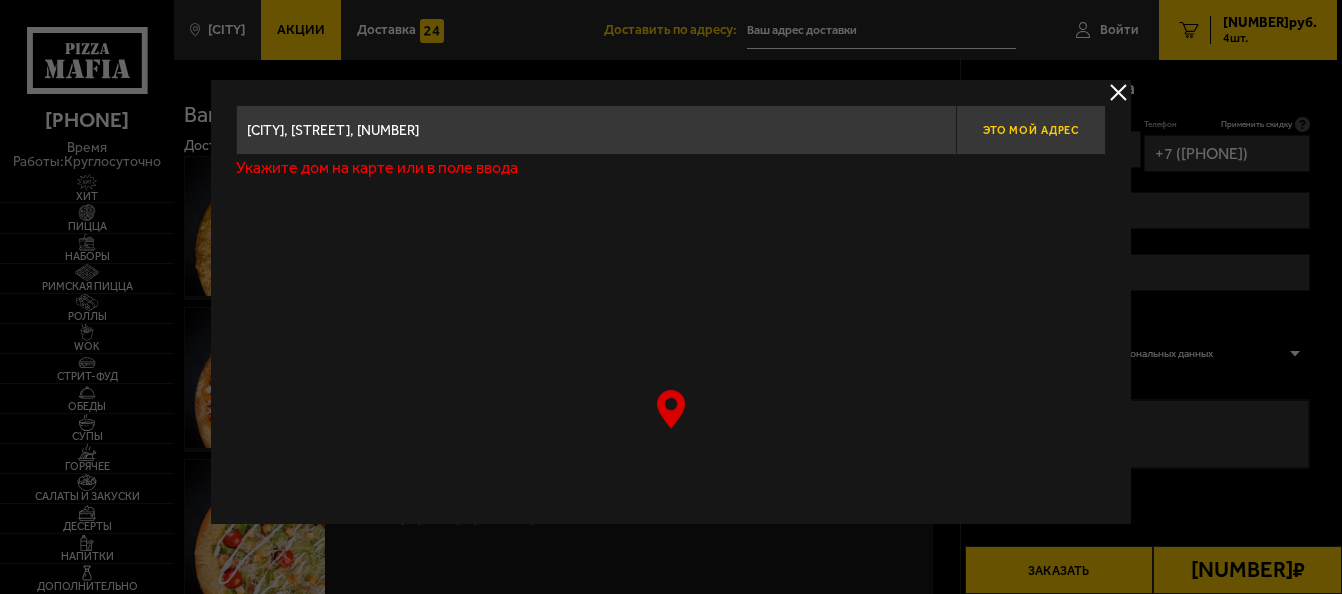 type on "[CITY], [STREET], [NUMBER]" 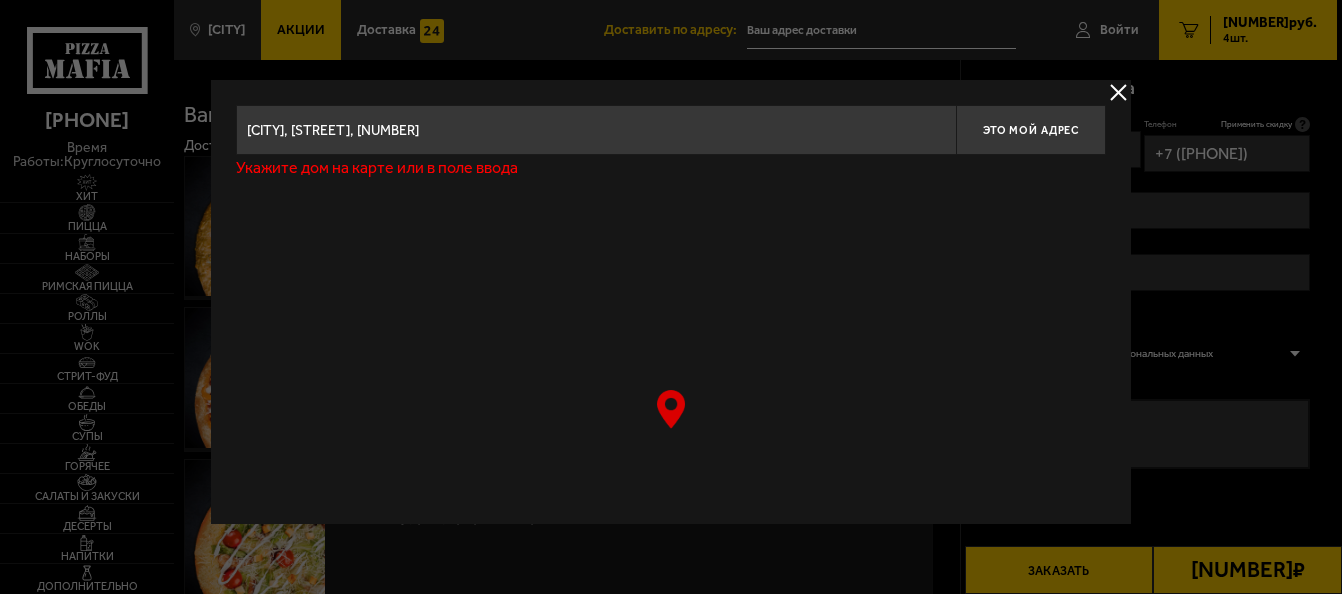 click at bounding box center [1118, 92] 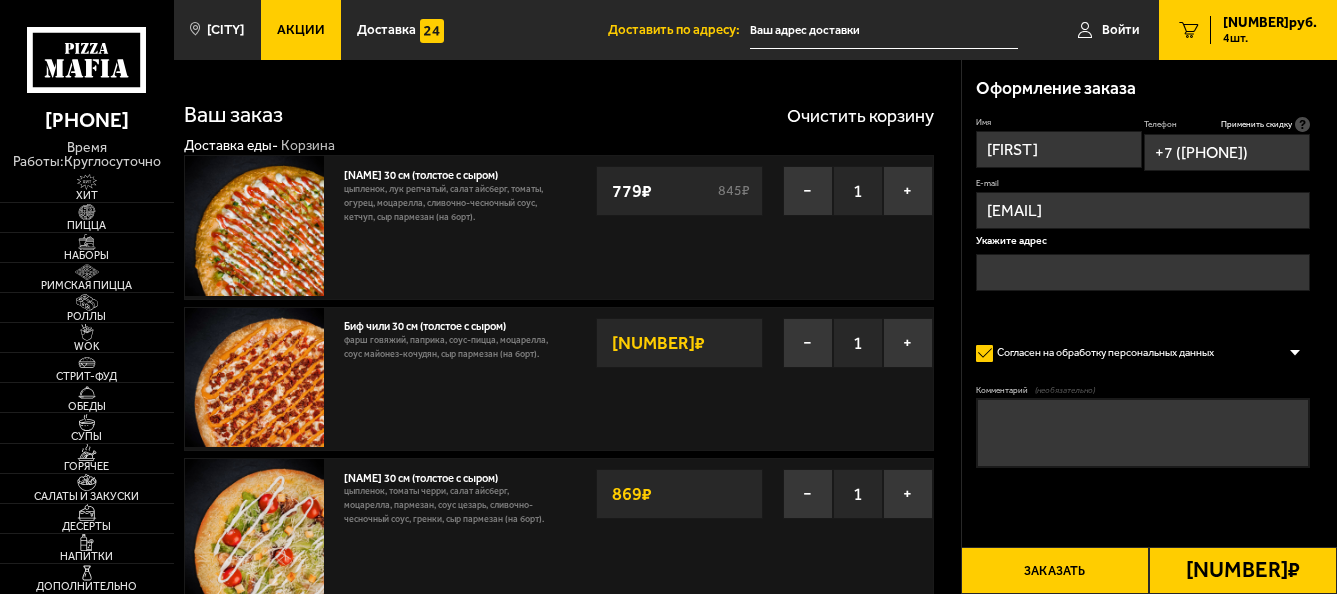 click at bounding box center (1143, 272) 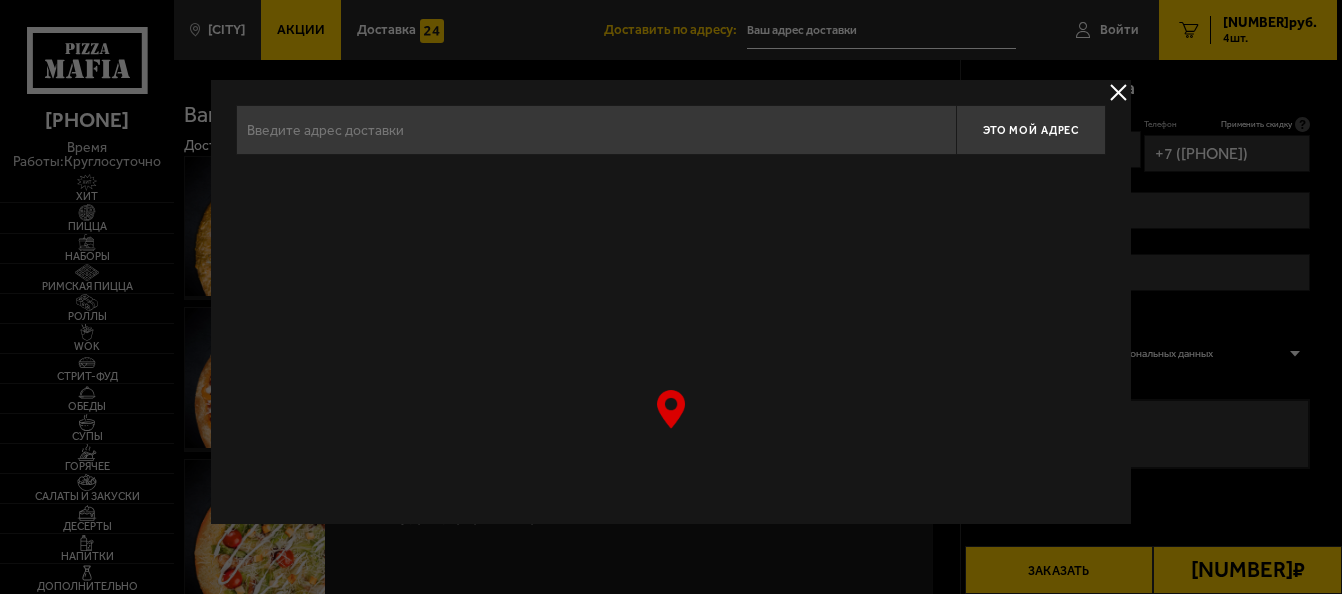 click at bounding box center (1118, 92) 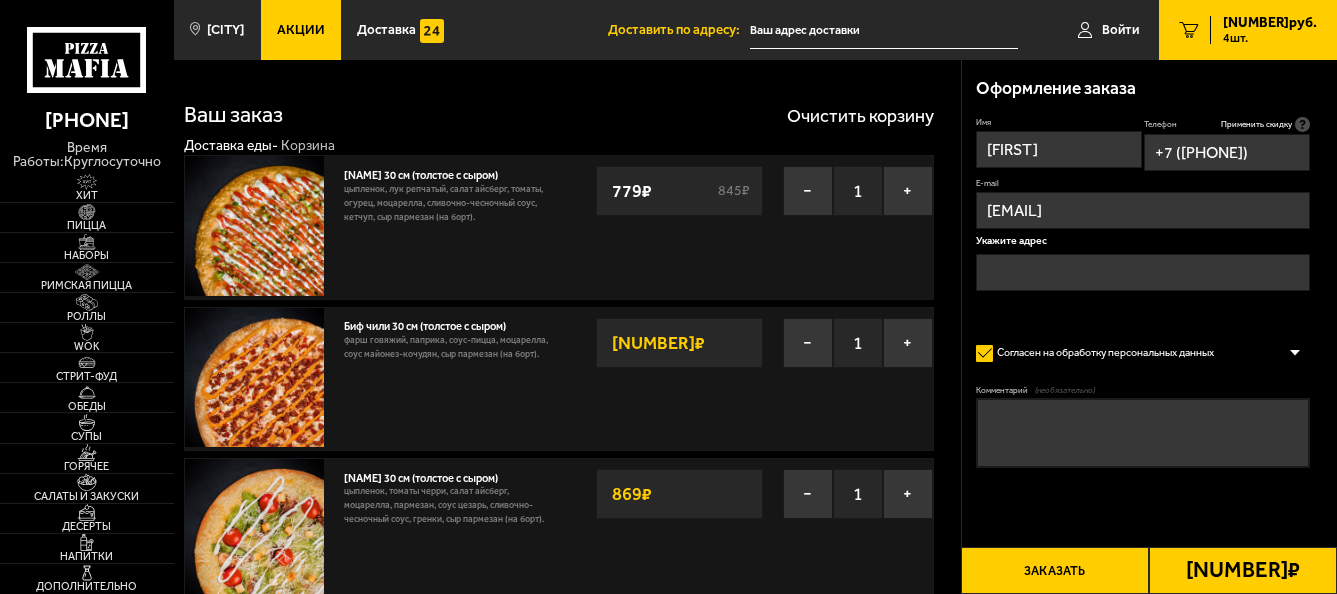 click at bounding box center [1143, 272] 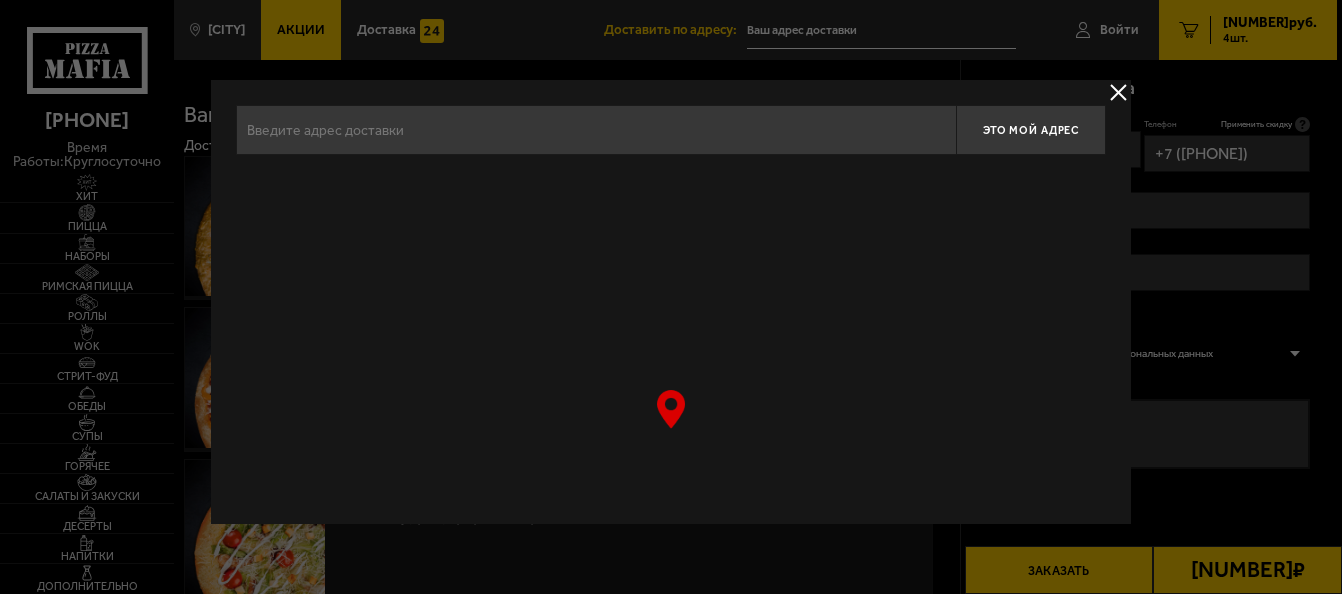 drag, startPoint x: 664, startPoint y: 397, endPoint x: 712, endPoint y: 295, distance: 112.72977 